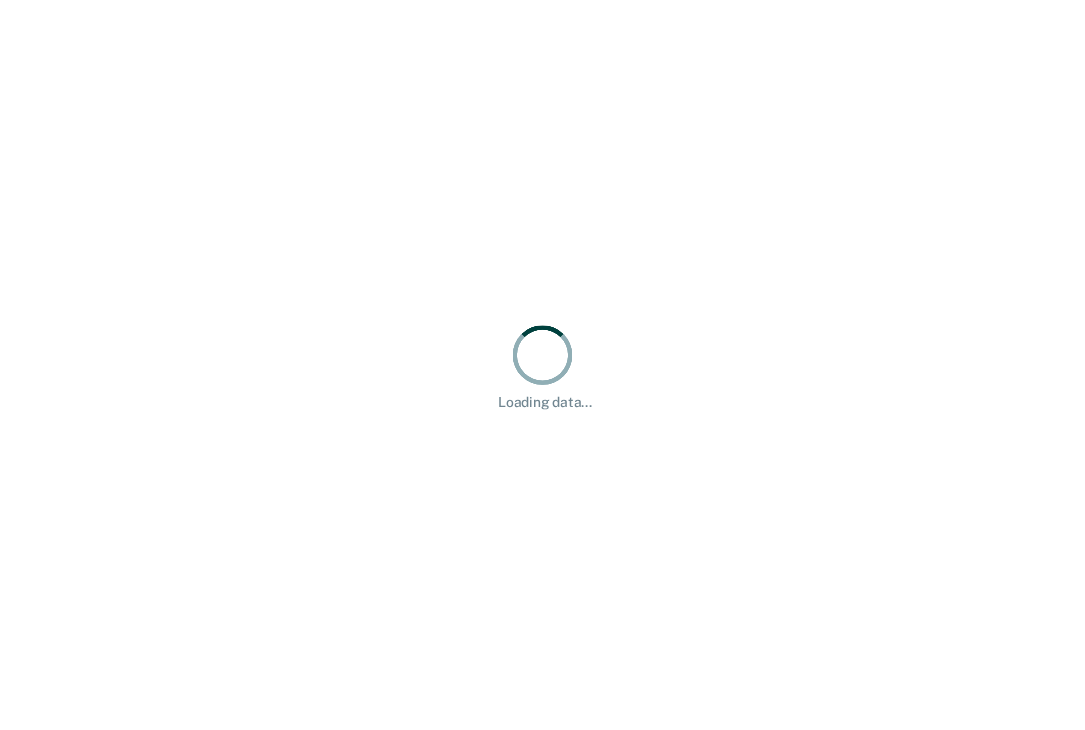 scroll, scrollTop: 0, scrollLeft: 0, axis: both 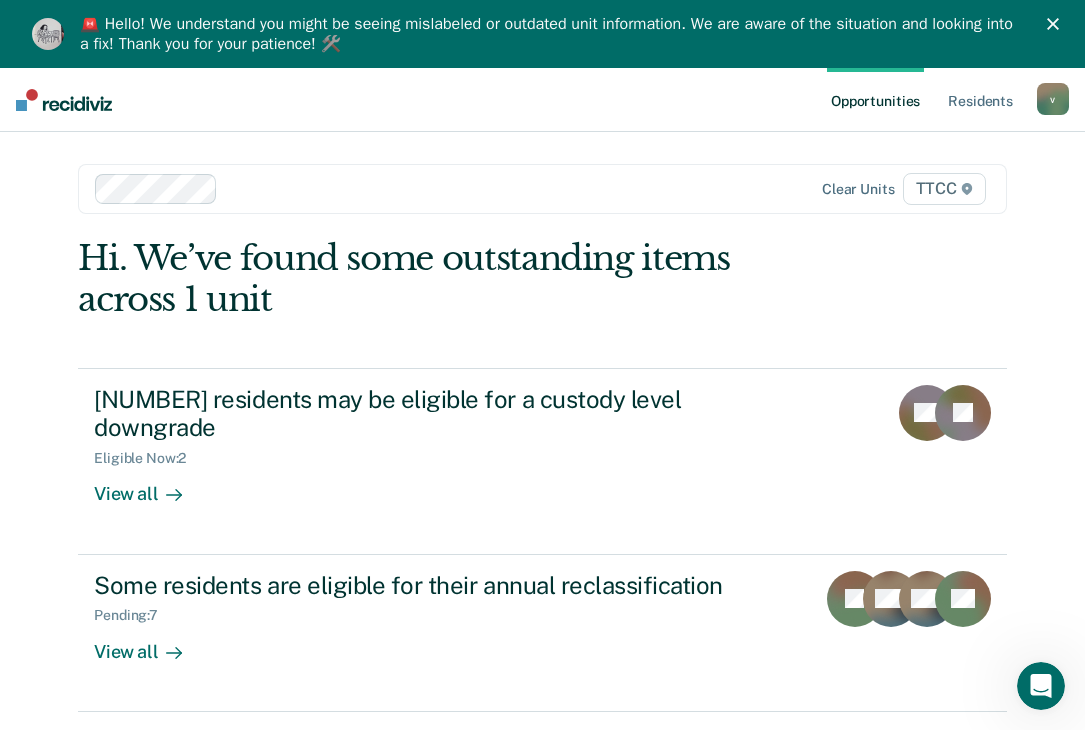 click at bounding box center (408, 189) 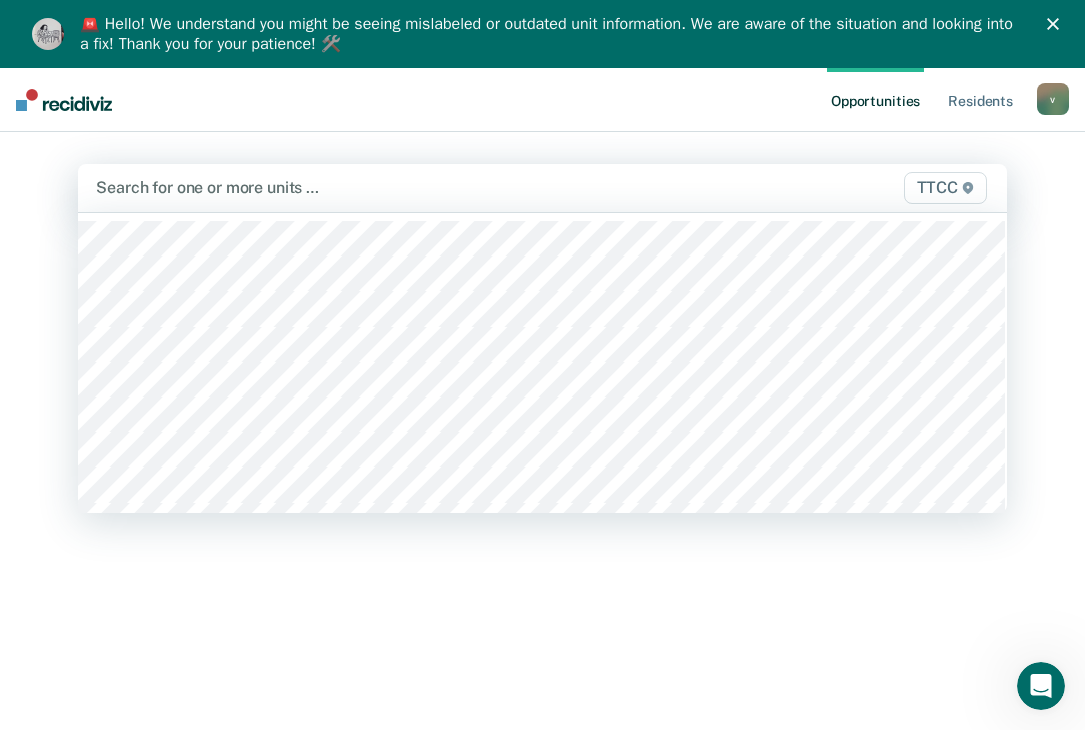 click at bounding box center [408, 187] 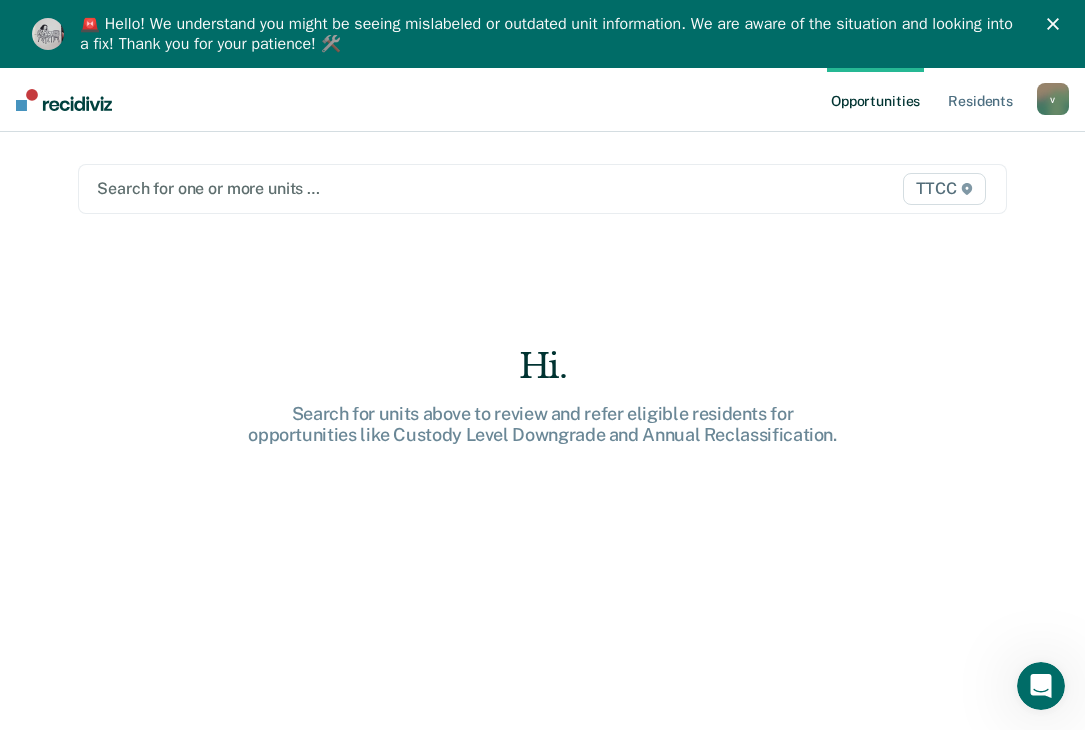 click at bounding box center [408, 188] 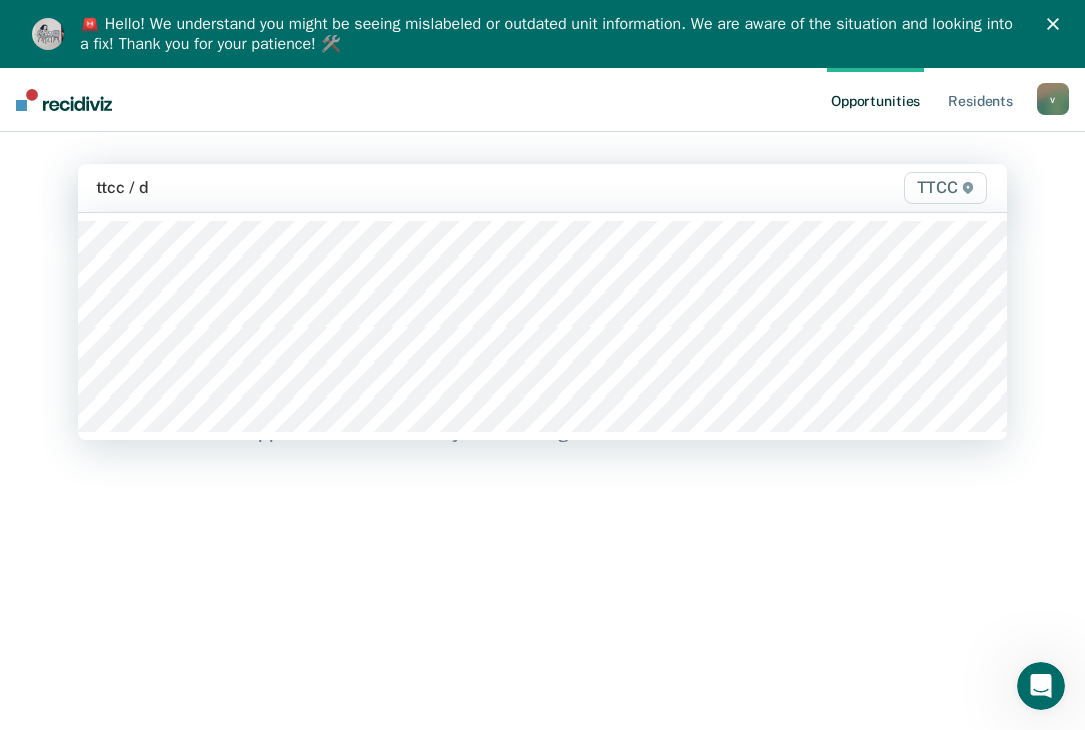 type on "ttcc / dc" 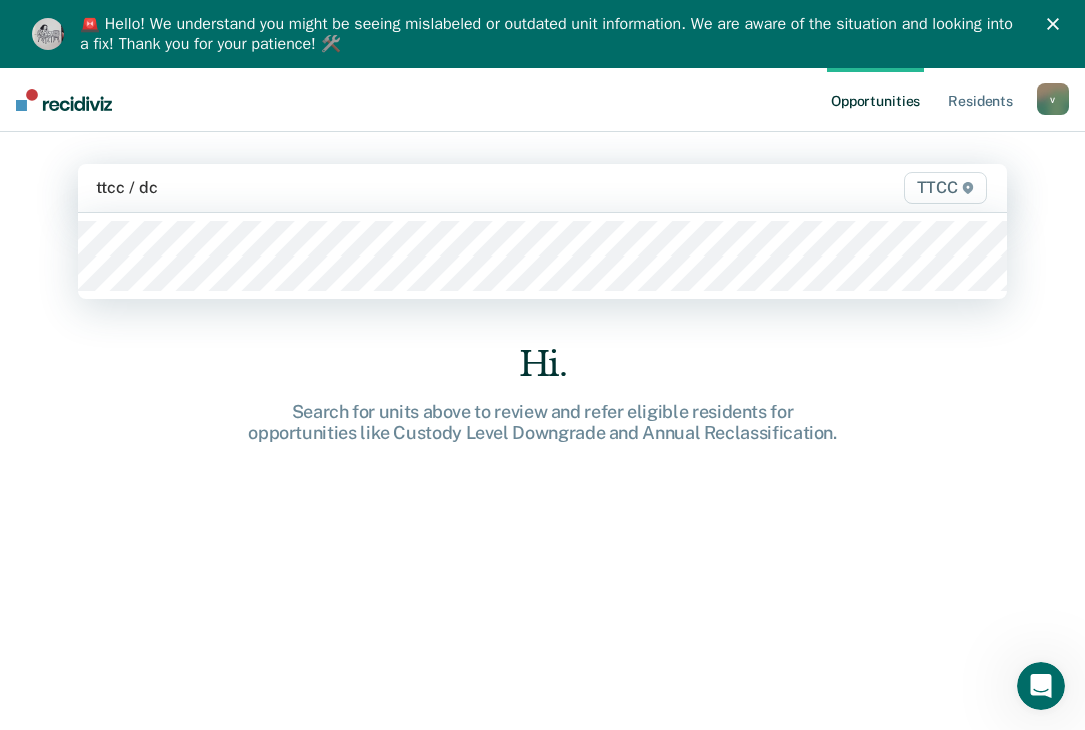 type 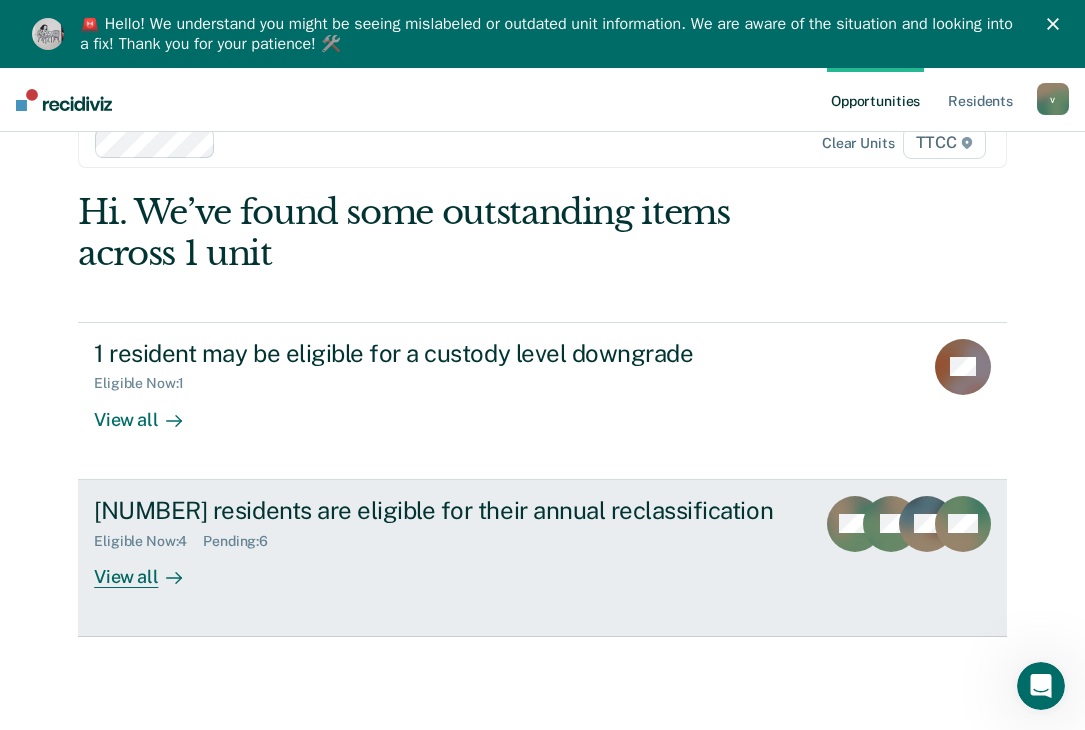 scroll, scrollTop: 68, scrollLeft: 0, axis: vertical 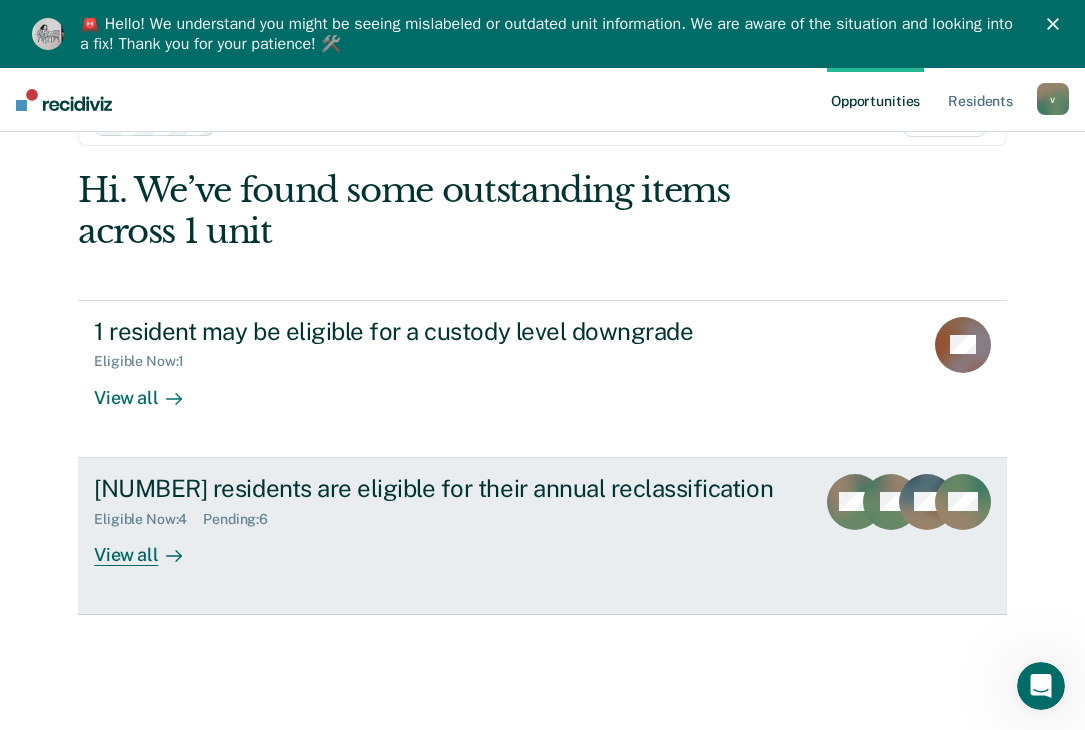 click on "[NUMBER] residents are eligible for their annual reclassification Eligible Now :  [NUMBER] Pending :  [NUMBER] View all" at bounding box center (469, 520) 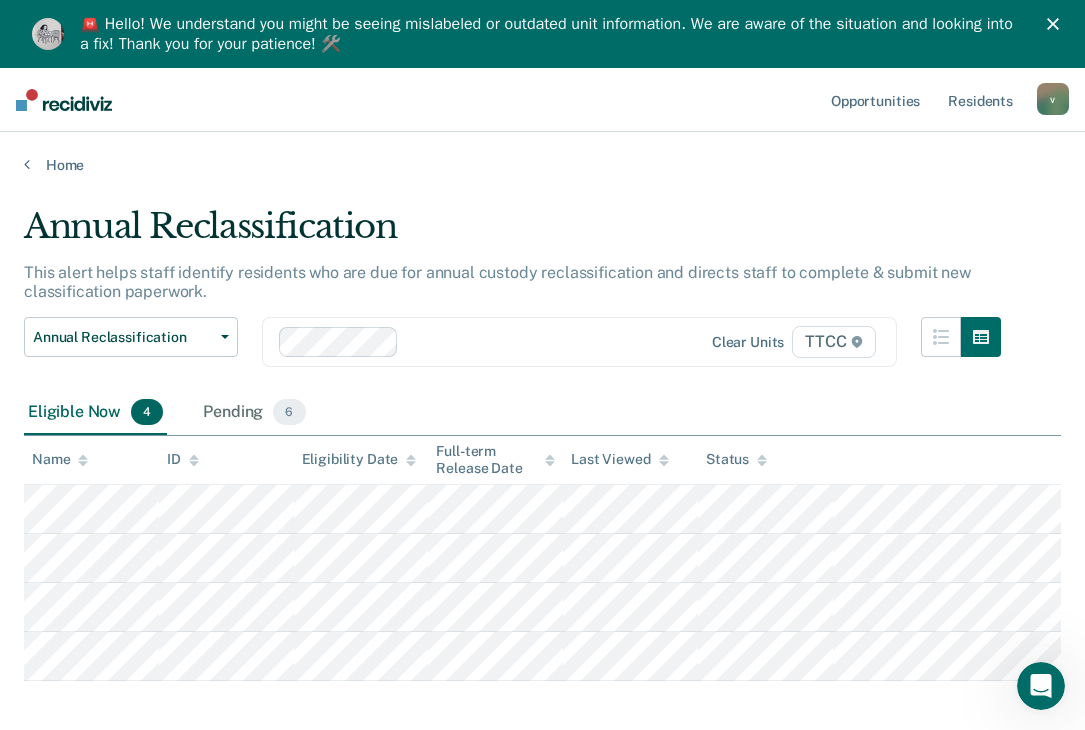 scroll, scrollTop: 95, scrollLeft: 0, axis: vertical 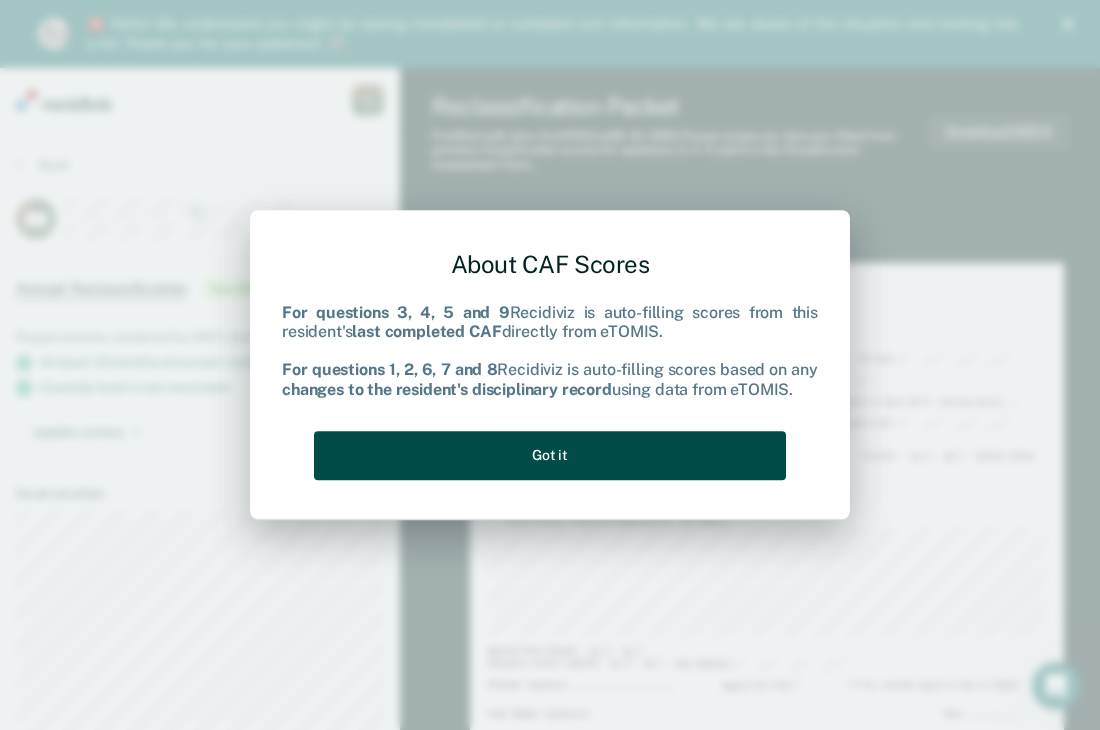 click on "Got it" at bounding box center (550, 455) 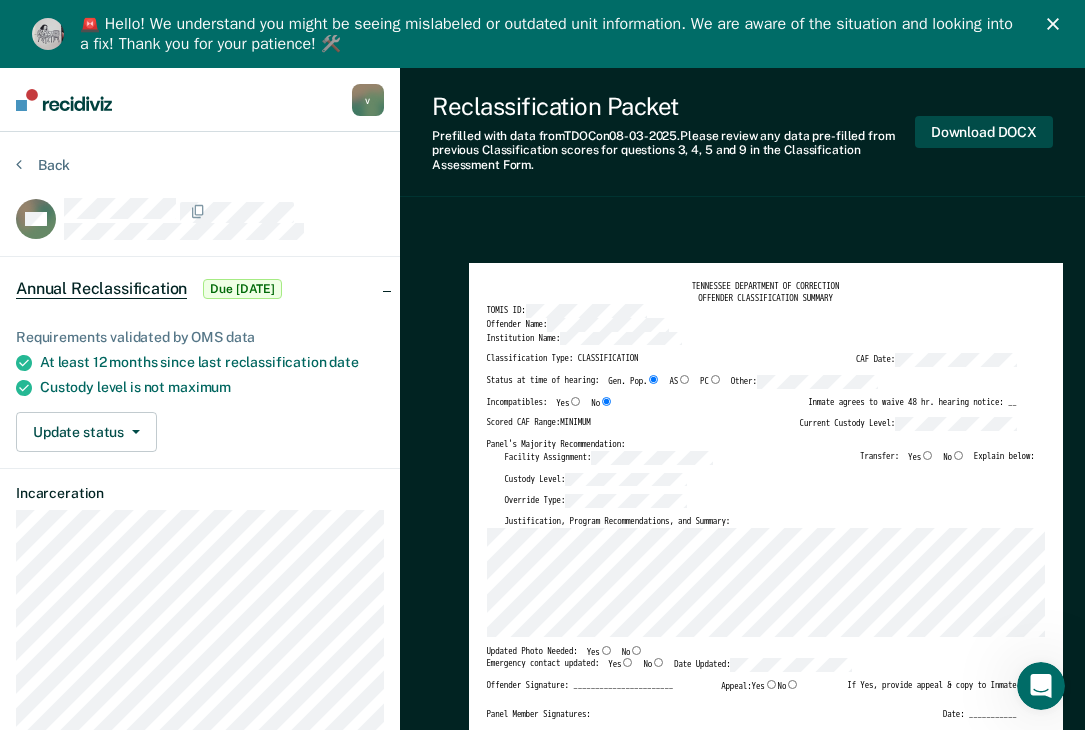 click on "Download DOCX" at bounding box center (984, 132) 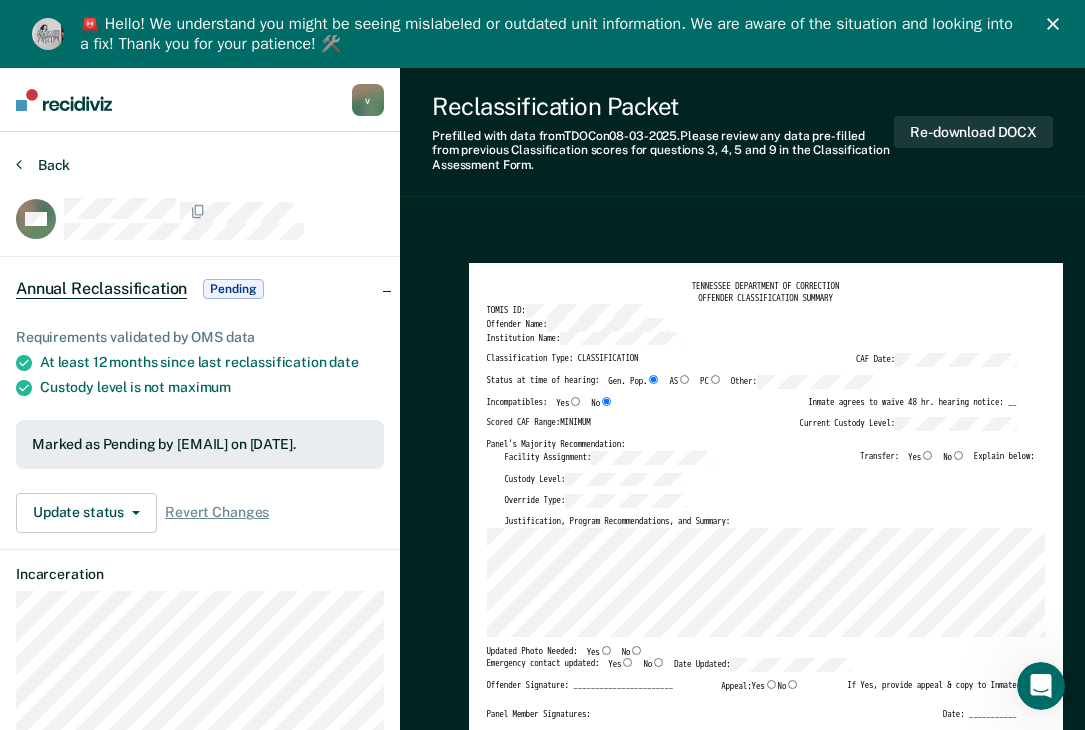 click on "Back" at bounding box center [43, 165] 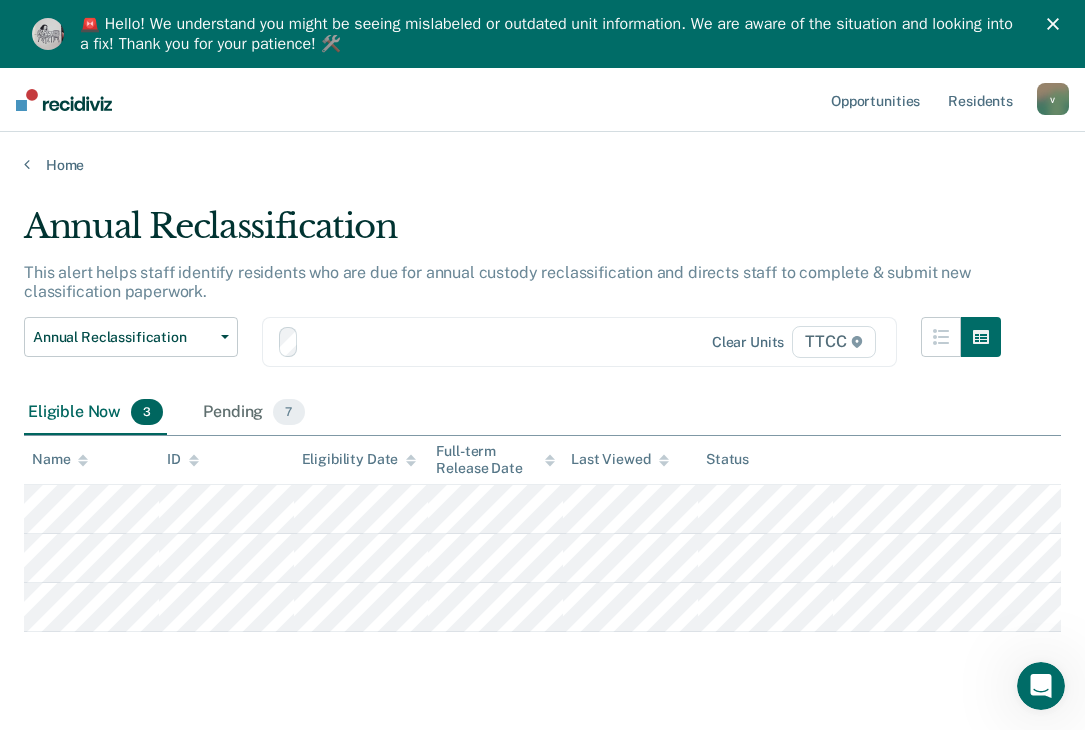 scroll, scrollTop: 68, scrollLeft: 0, axis: vertical 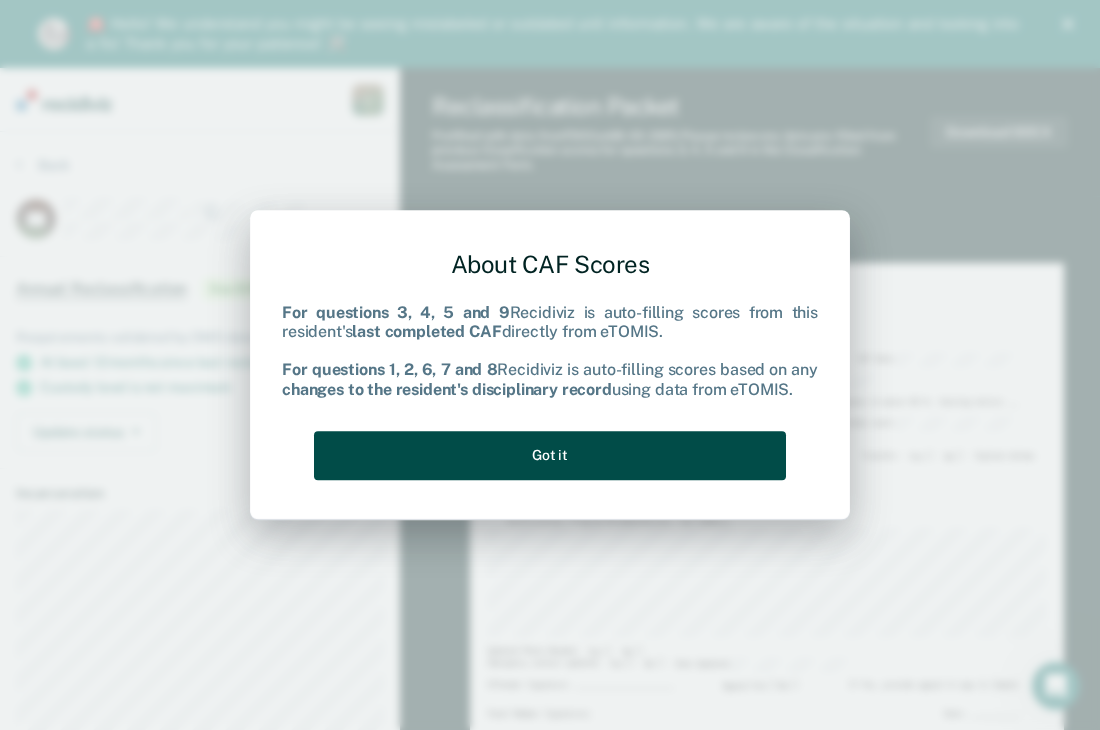 click on "Got it" at bounding box center (550, 455) 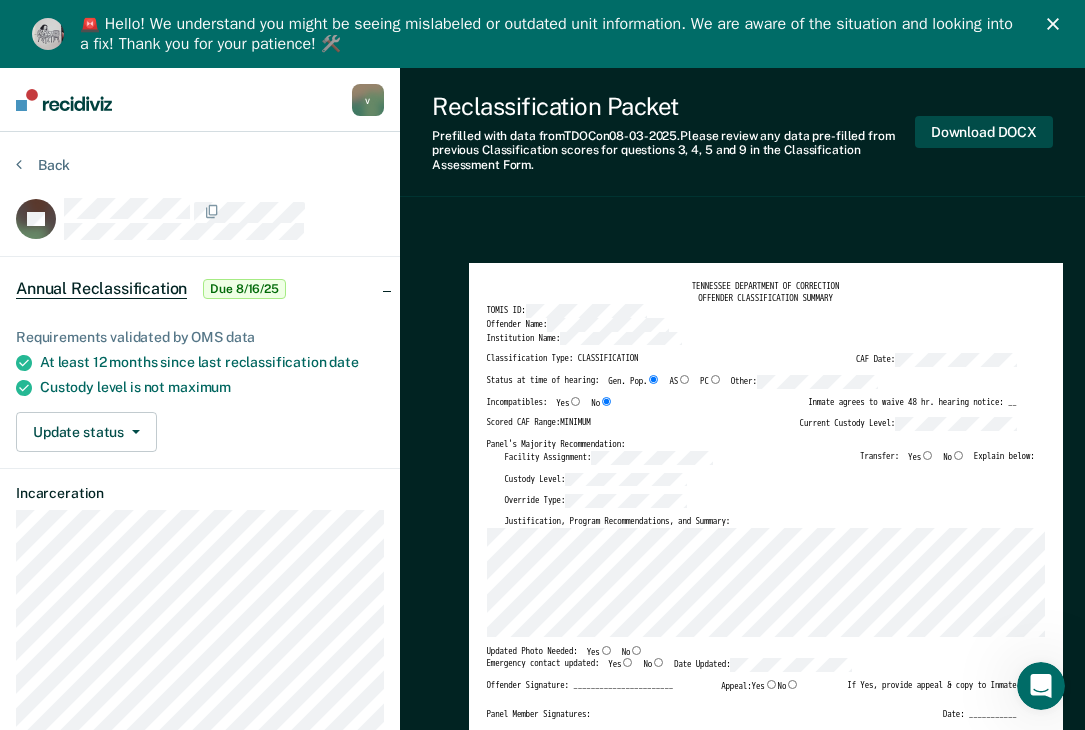 click on "Download DOCX" at bounding box center [984, 132] 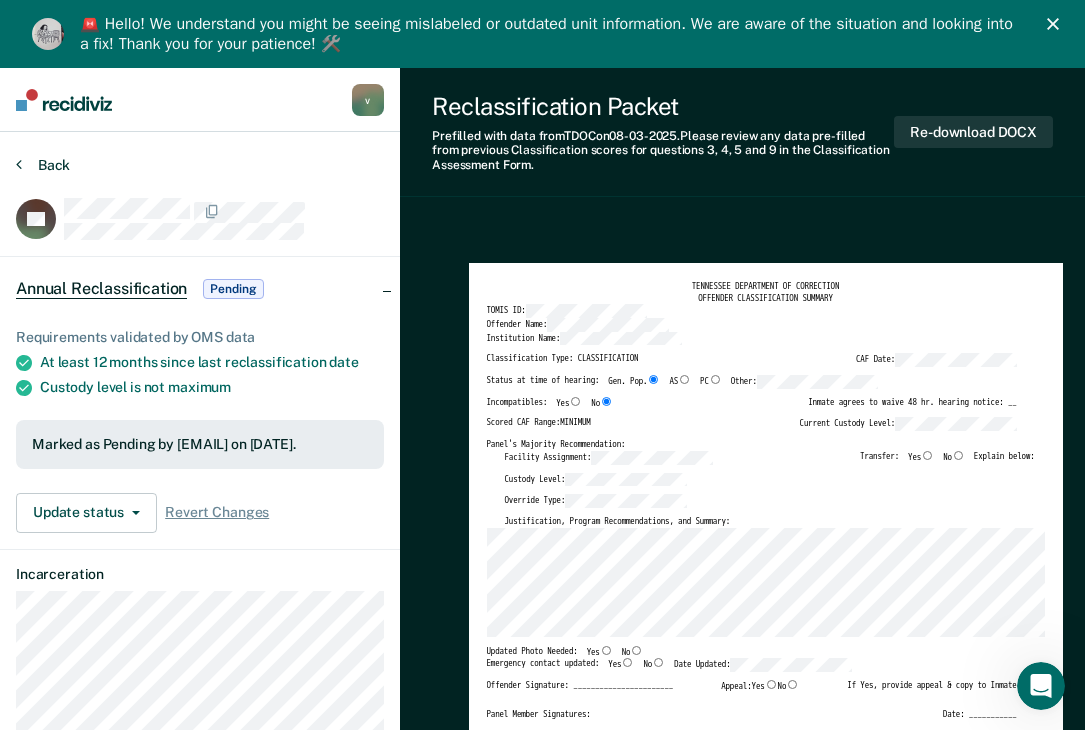 click on "Back" at bounding box center [43, 165] 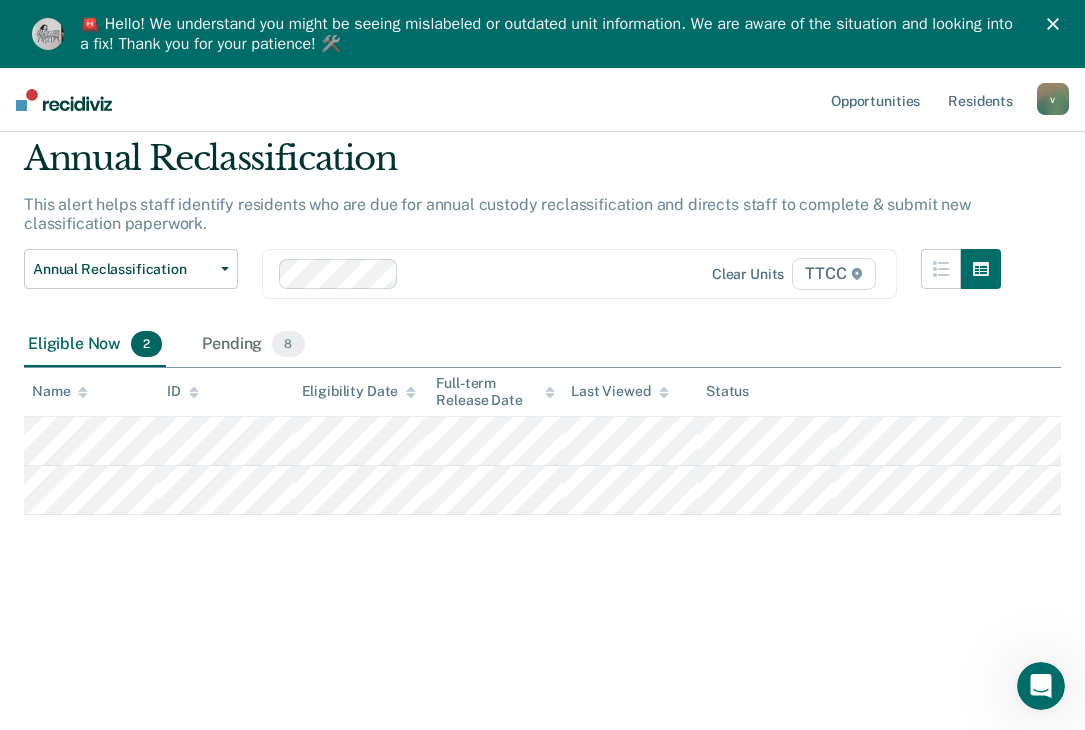 scroll, scrollTop: 0, scrollLeft: 0, axis: both 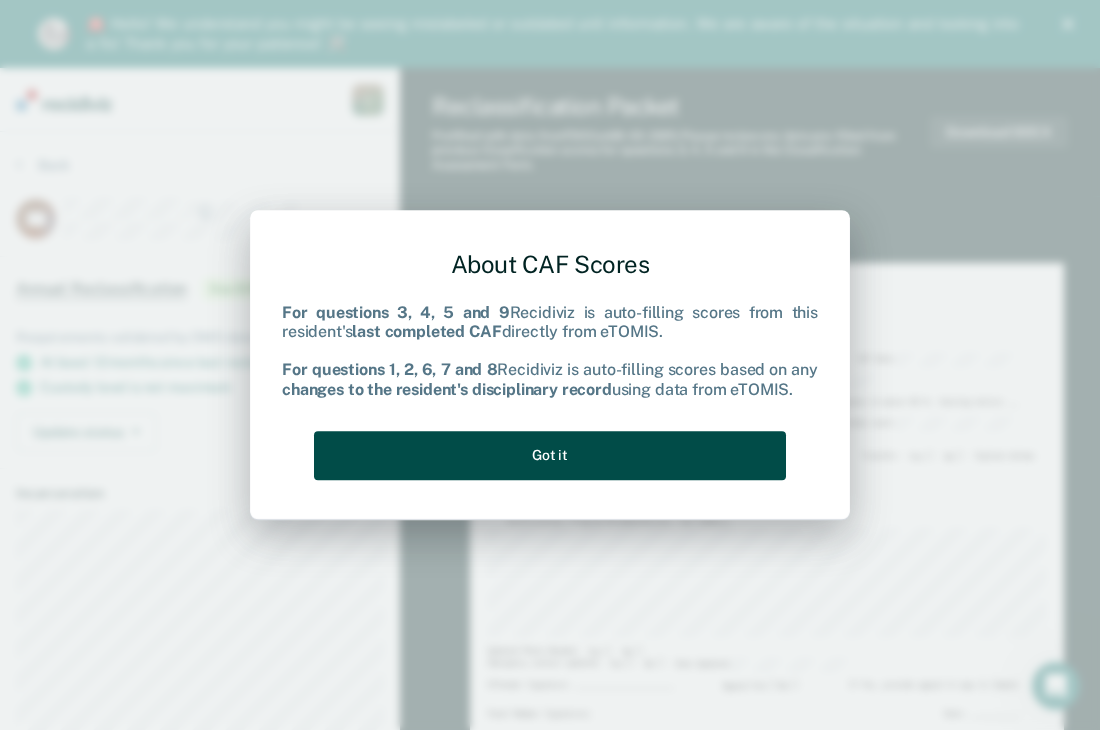 click on "Got it" at bounding box center (550, 455) 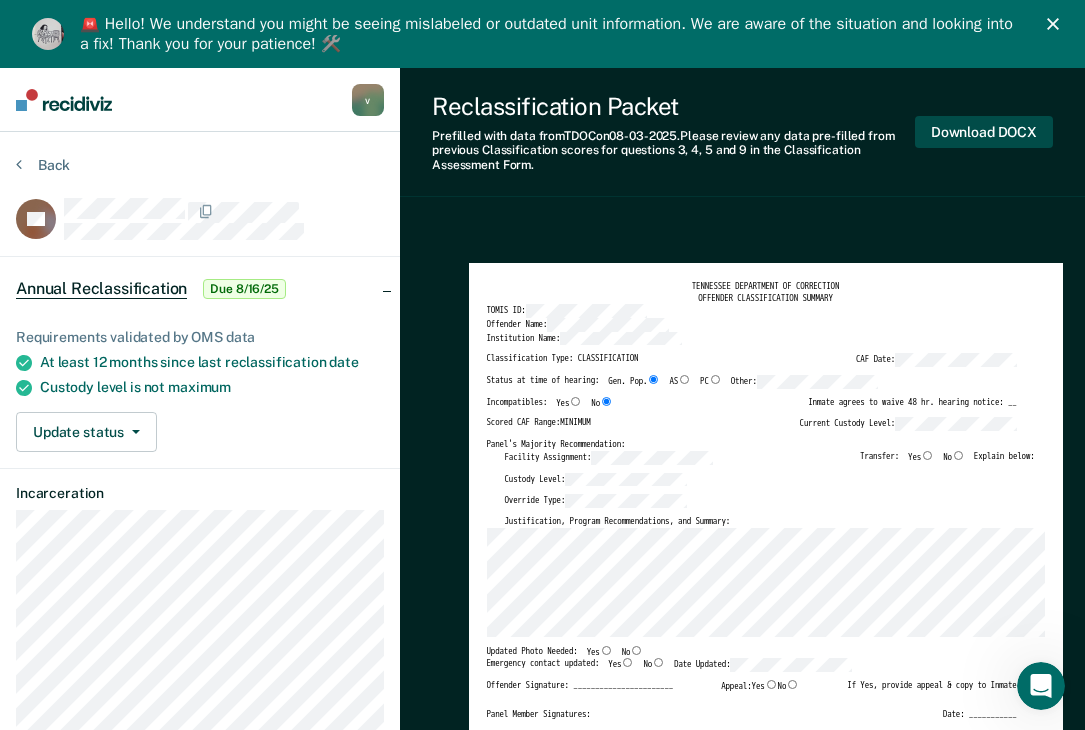 click on "Download DOCX" at bounding box center (984, 132) 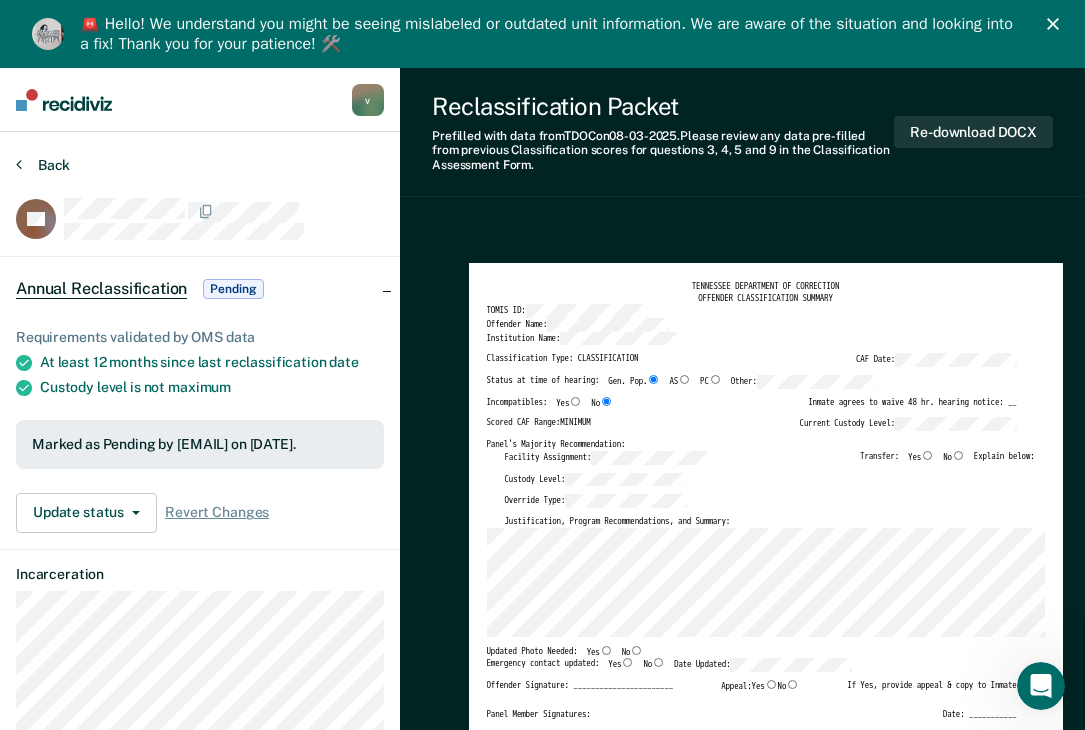 click on "Back" at bounding box center [43, 165] 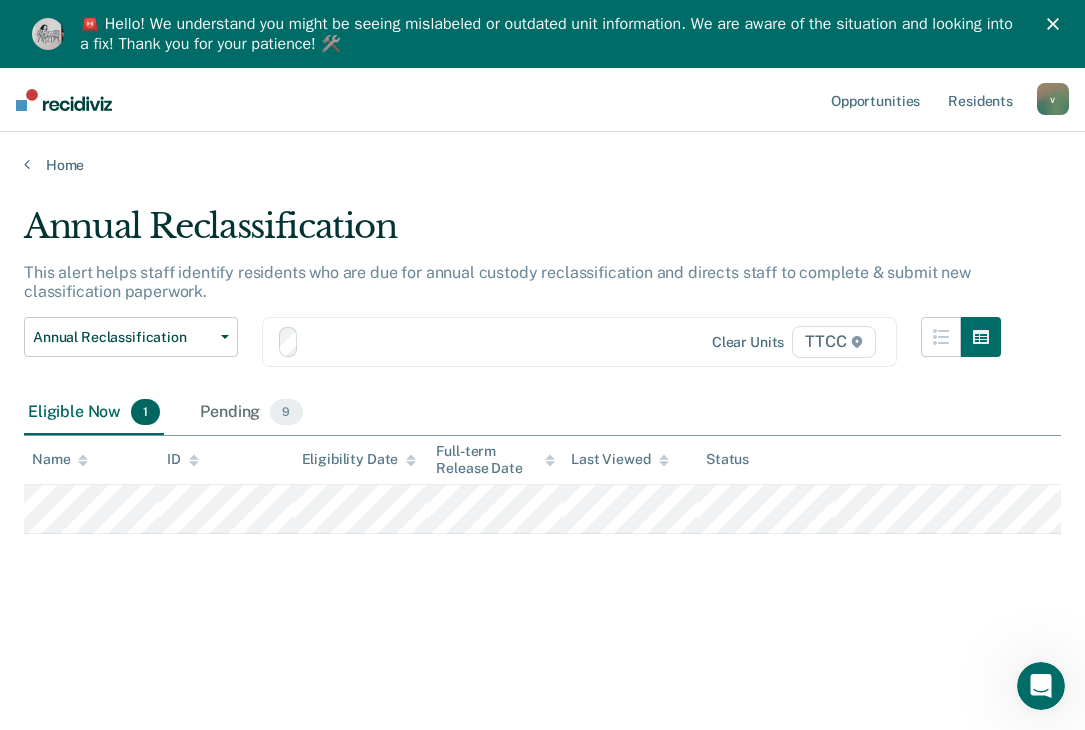 scroll, scrollTop: 68, scrollLeft: 0, axis: vertical 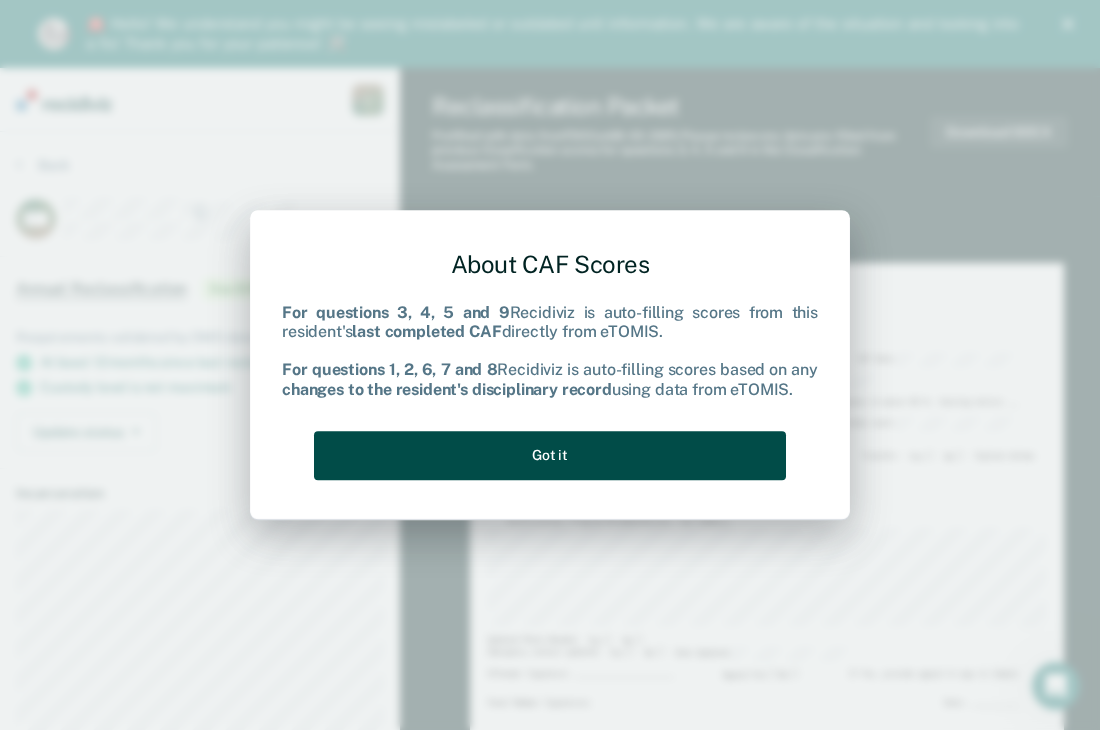click on "Got it" at bounding box center (550, 455) 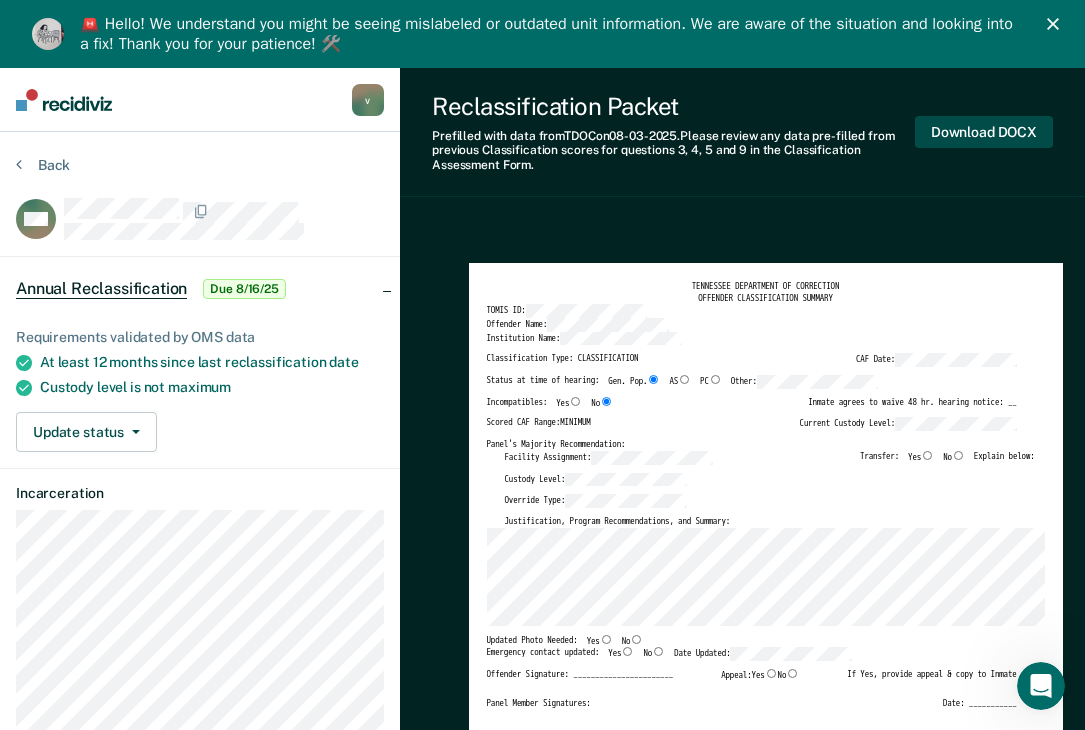 click on "Download DOCX" at bounding box center (984, 132) 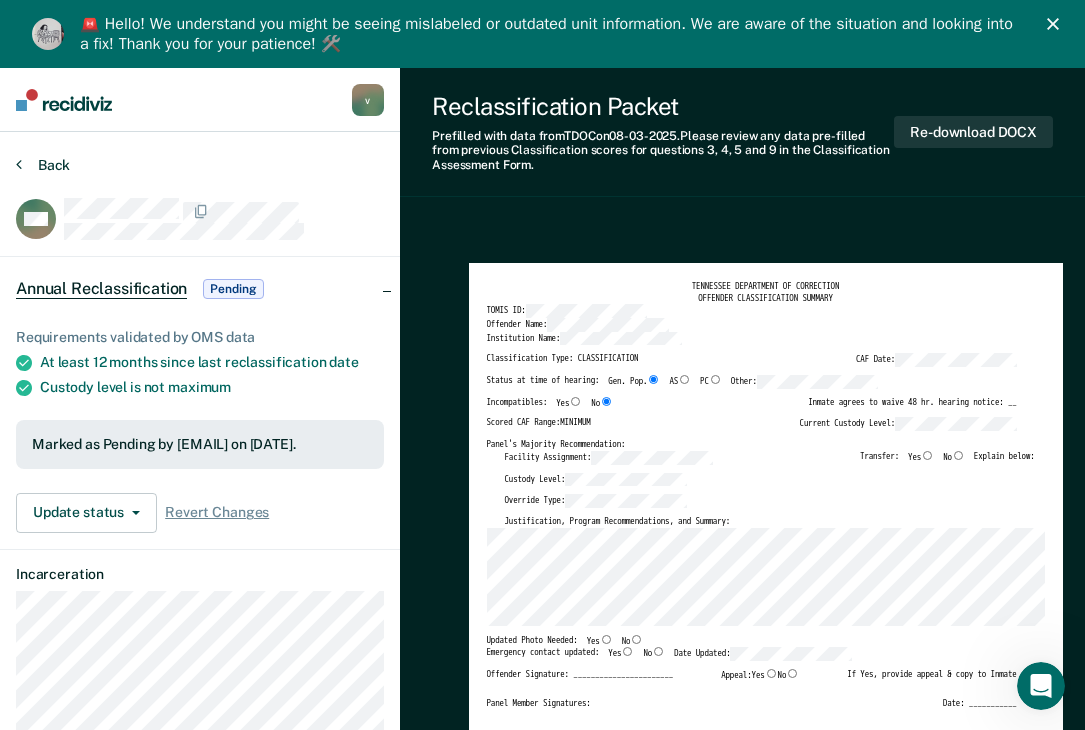 click on "Back" at bounding box center [43, 165] 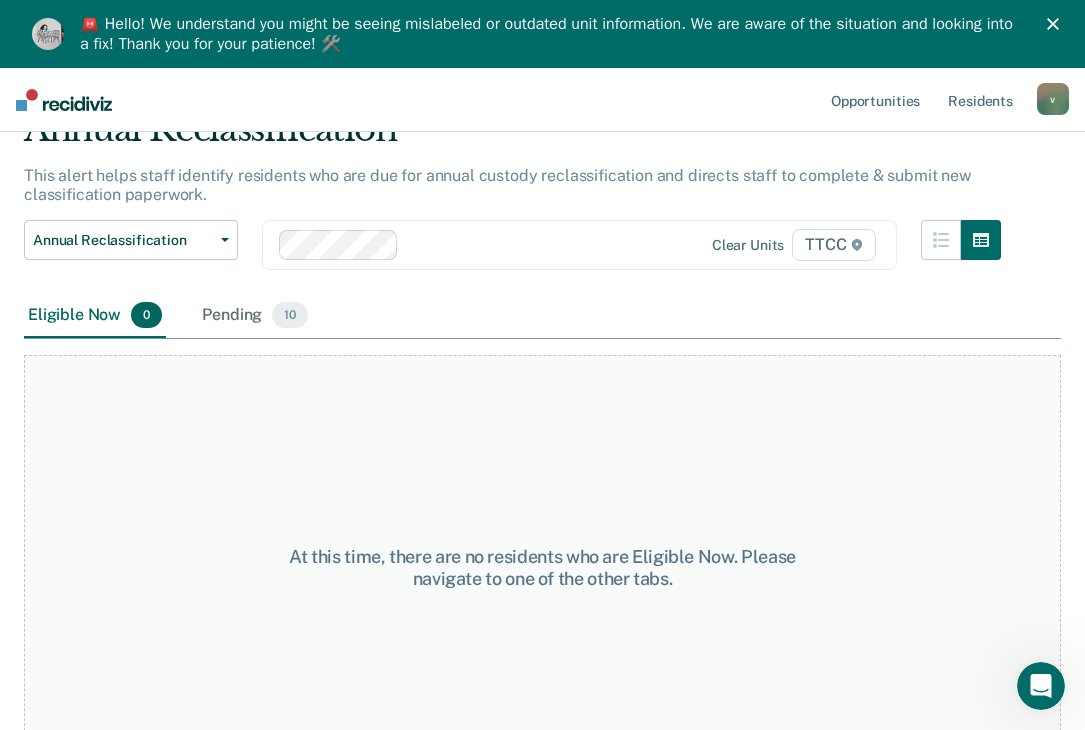 scroll, scrollTop: 48, scrollLeft: 0, axis: vertical 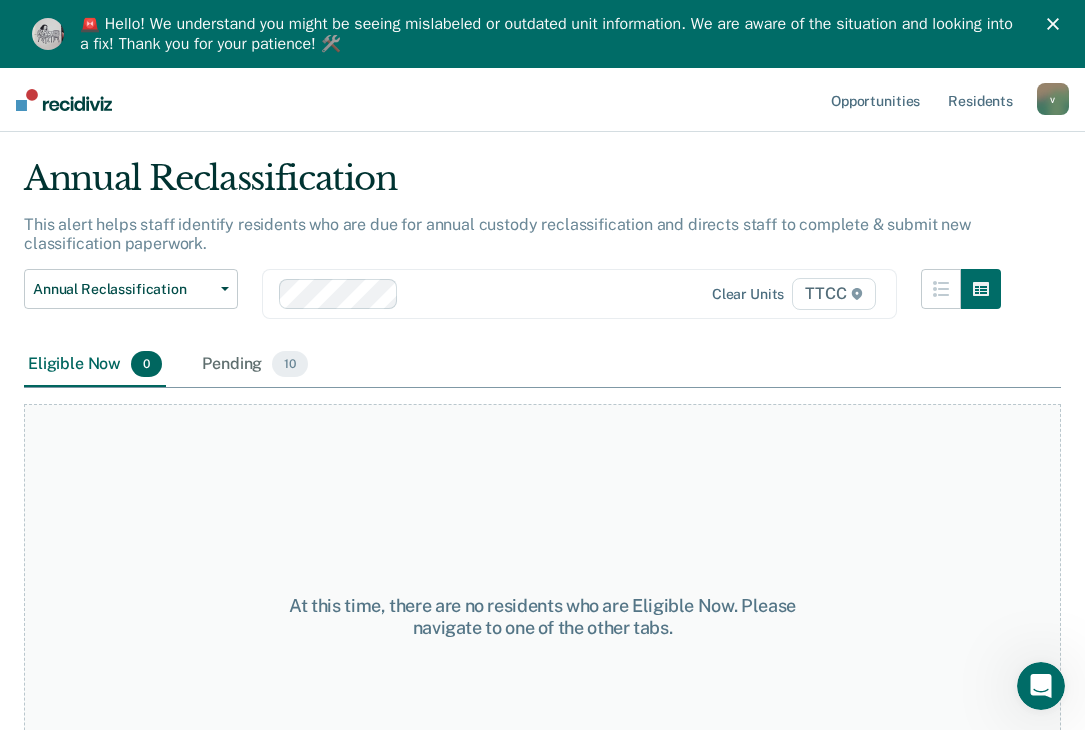 click at bounding box center (552, 293) 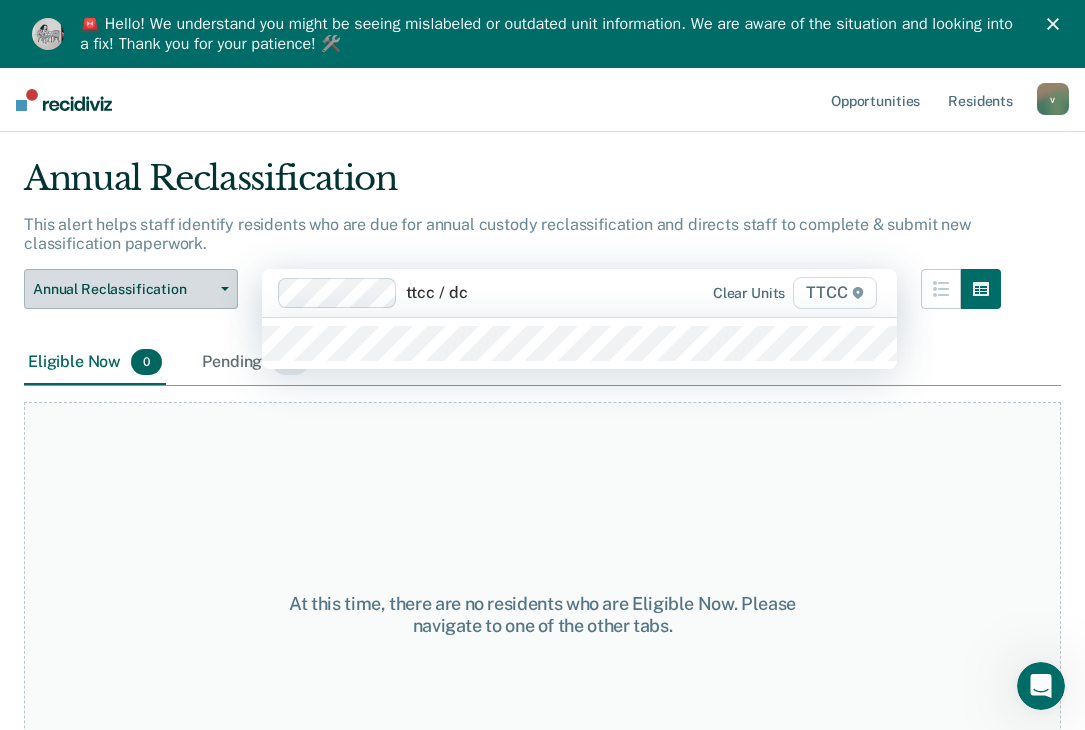 type on "ttcc / dc" 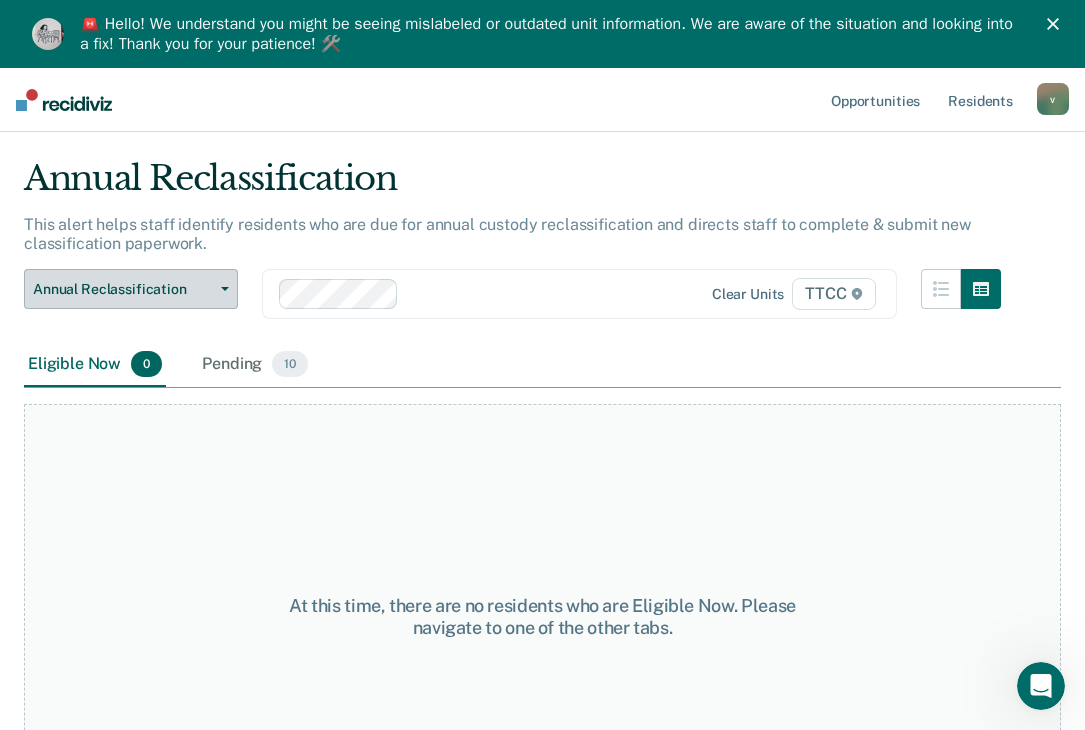 click on "Annual Reclassification" at bounding box center (123, 289) 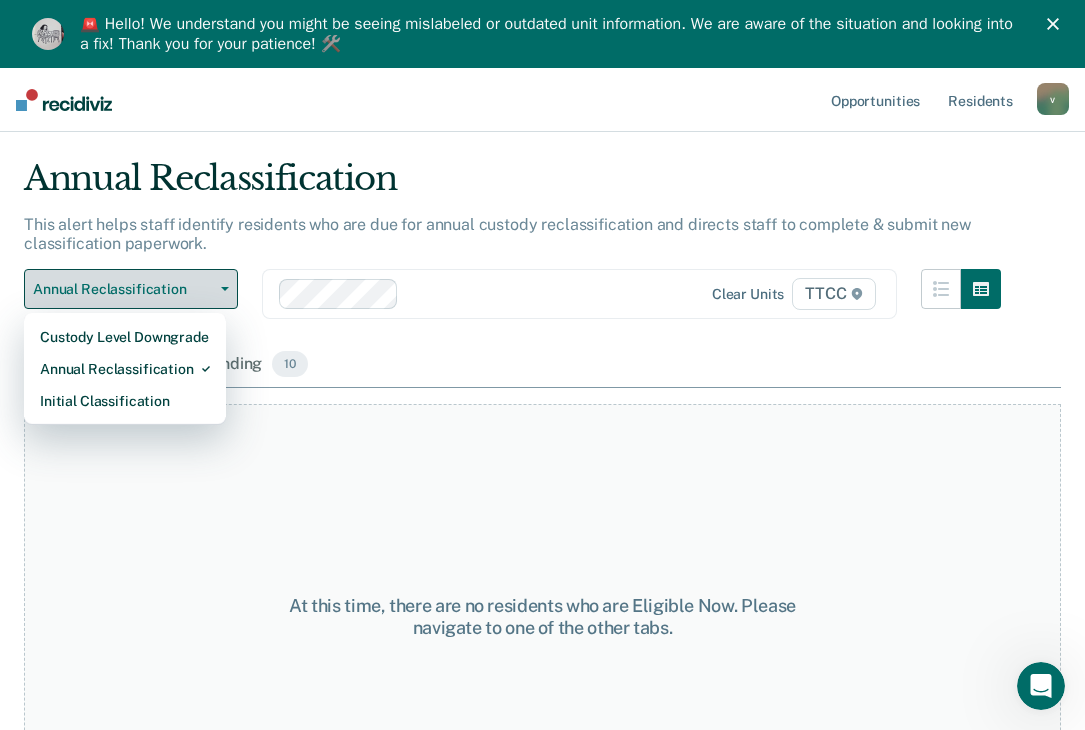 click on "Annual Reclassification" at bounding box center (123, 289) 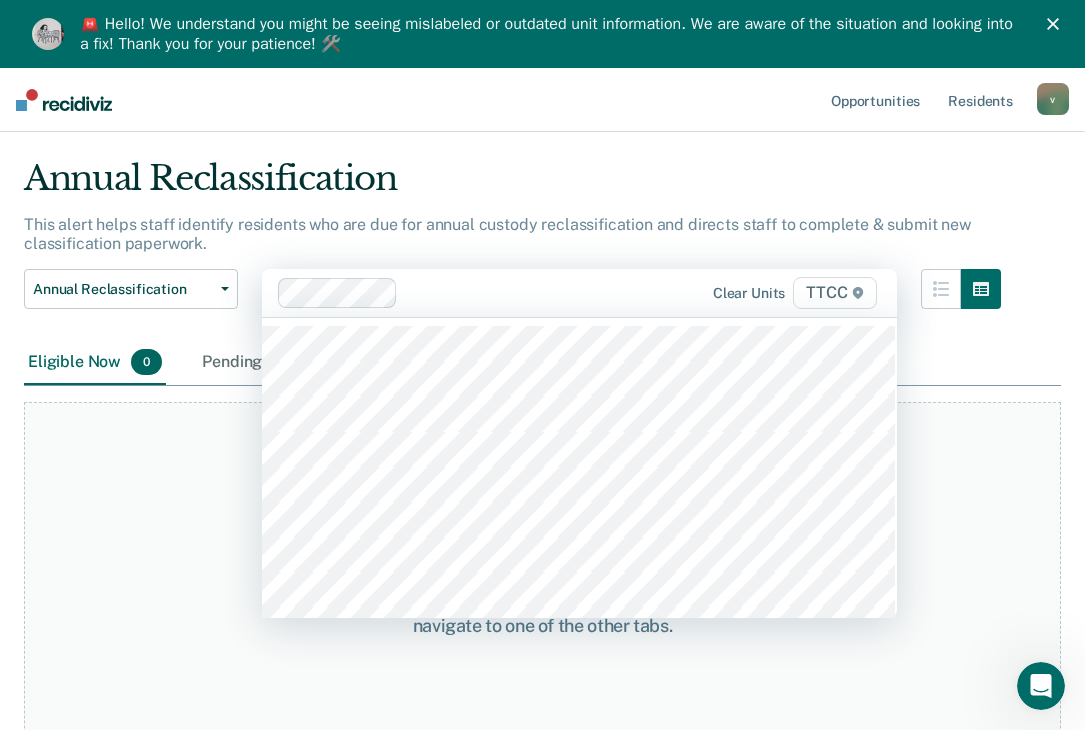 click at bounding box center [552, 292] 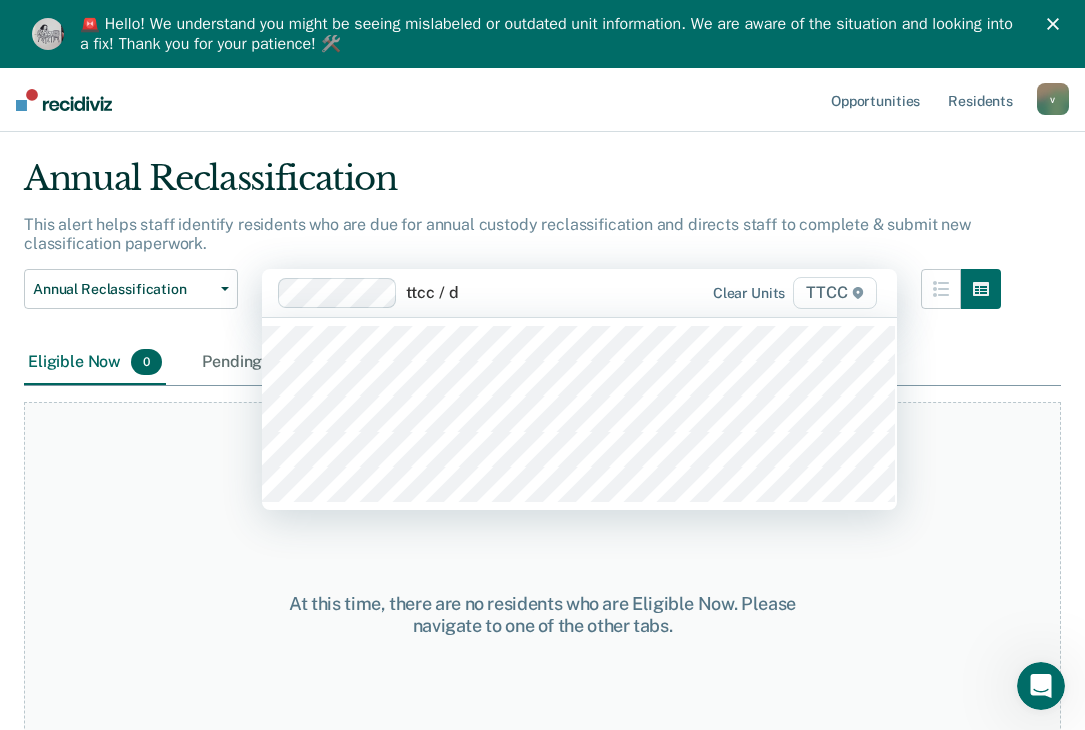 type on "ttcc / dc" 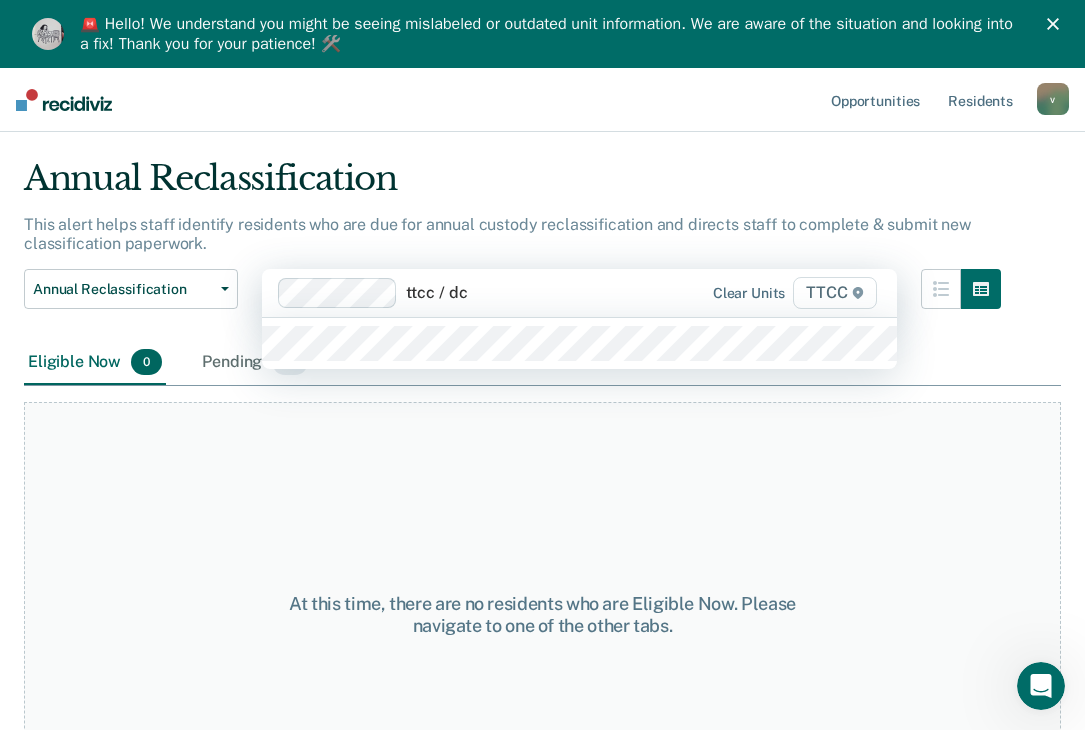 type 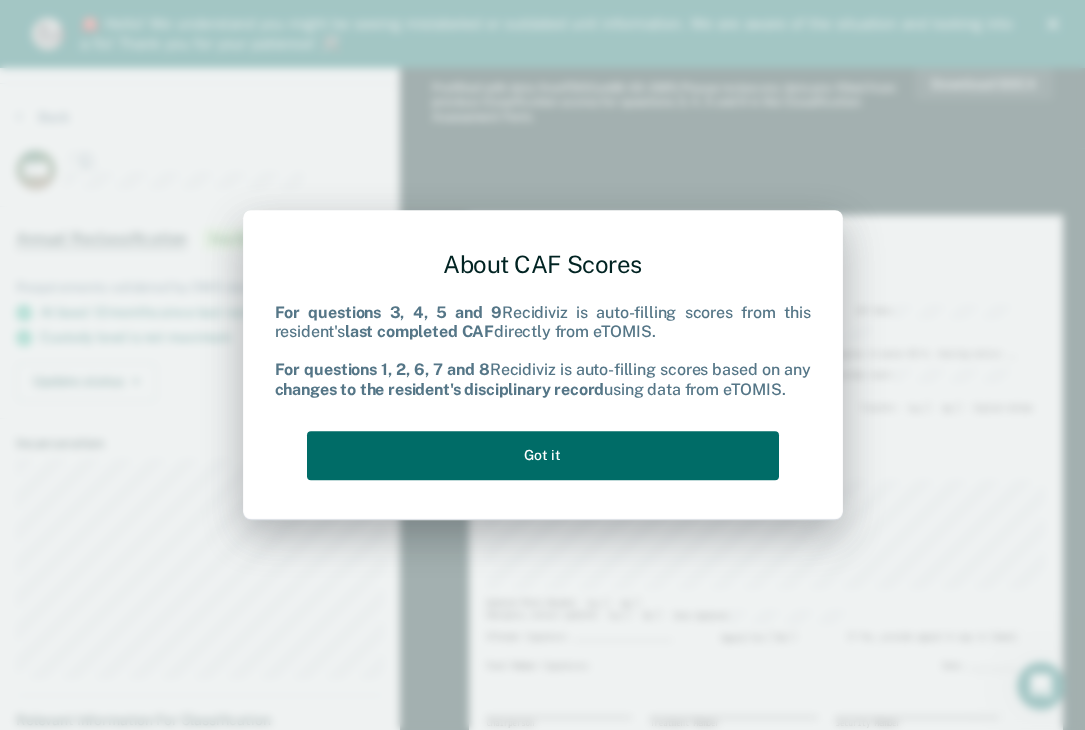 scroll, scrollTop: 0, scrollLeft: 0, axis: both 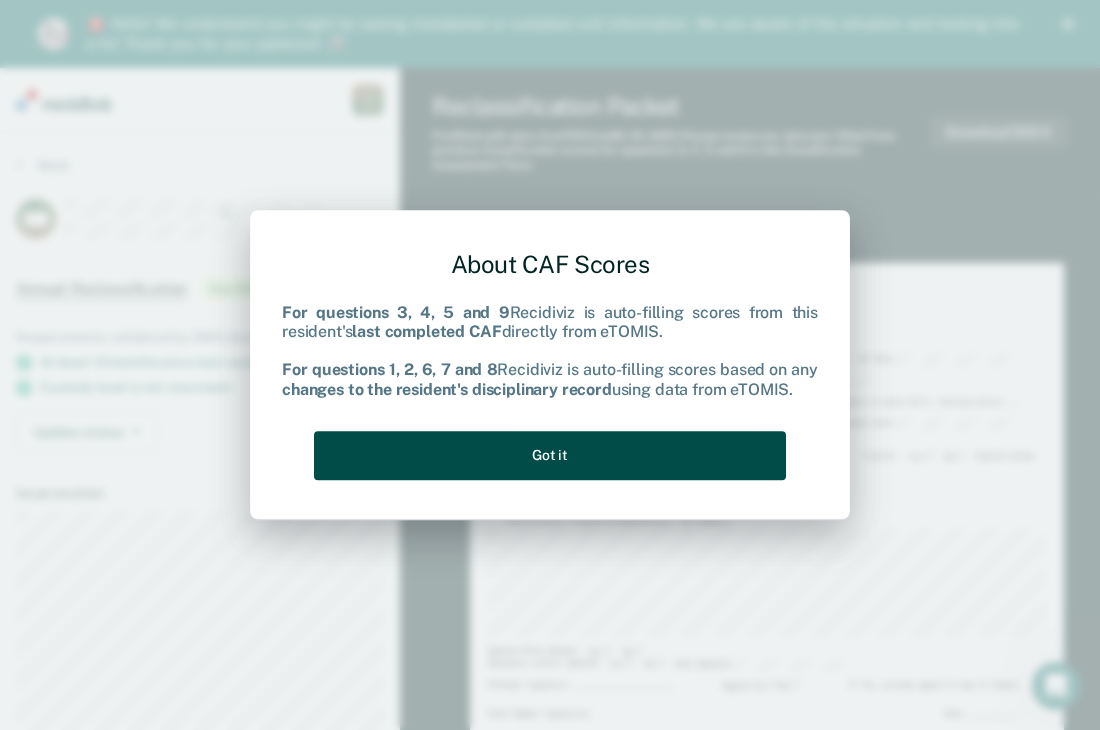 click on "Got it" at bounding box center (550, 455) 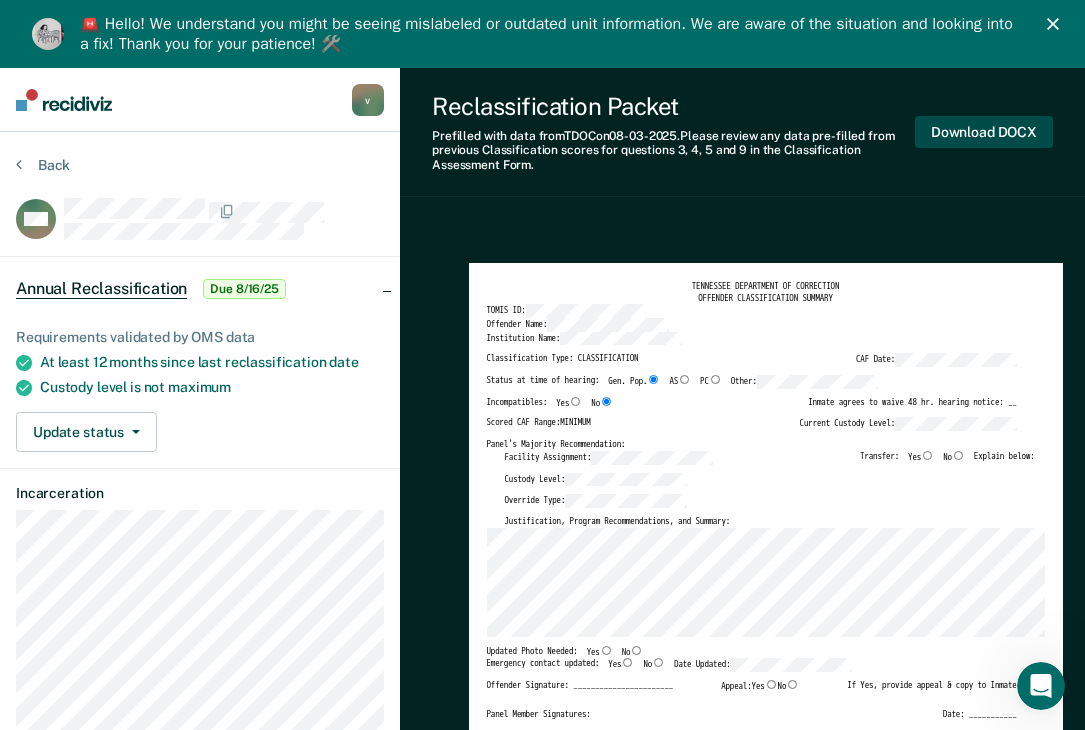 click on "Download DOCX" at bounding box center [984, 132] 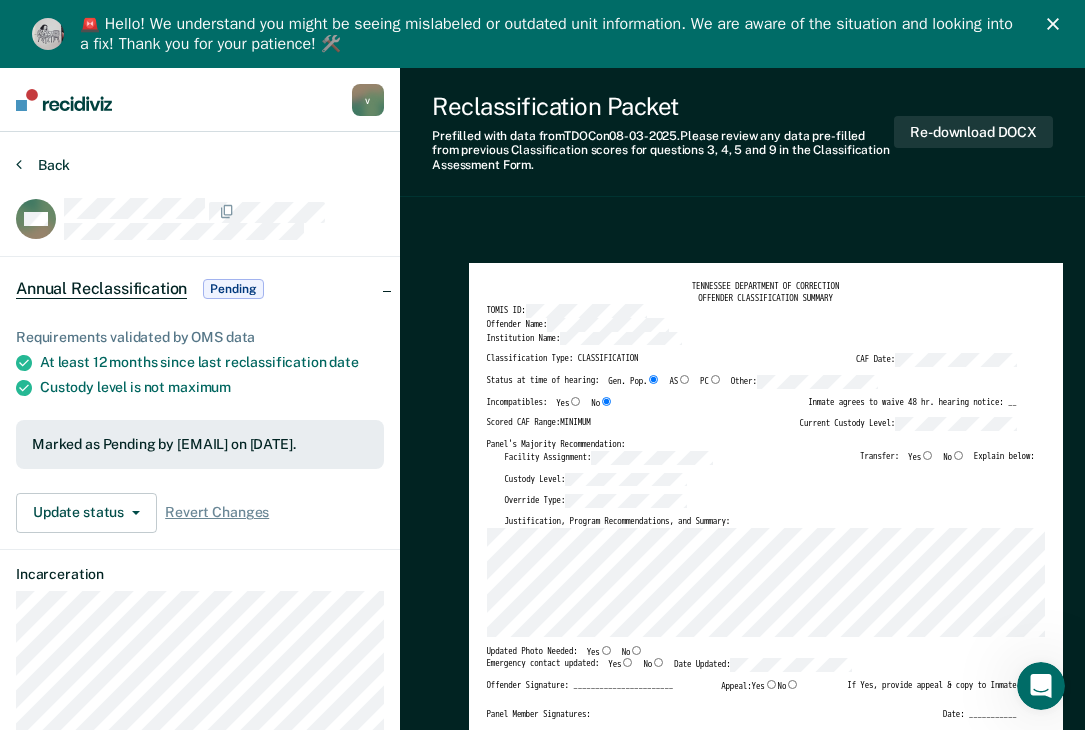 click on "Back" at bounding box center (43, 165) 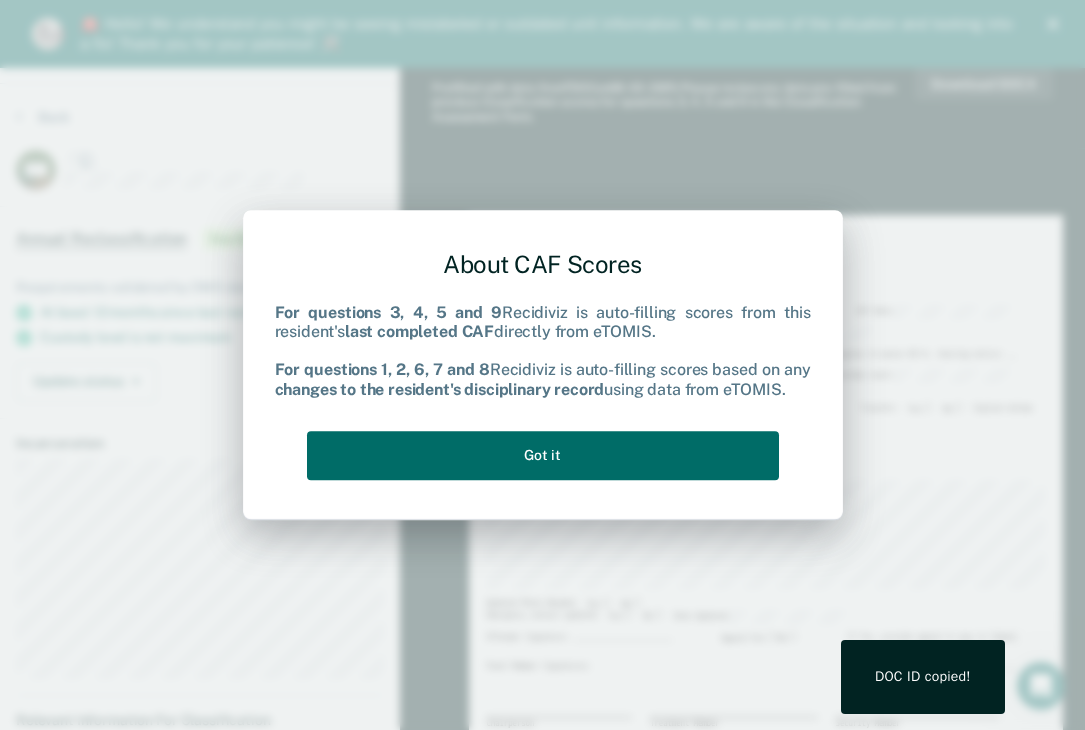 scroll, scrollTop: 0, scrollLeft: 0, axis: both 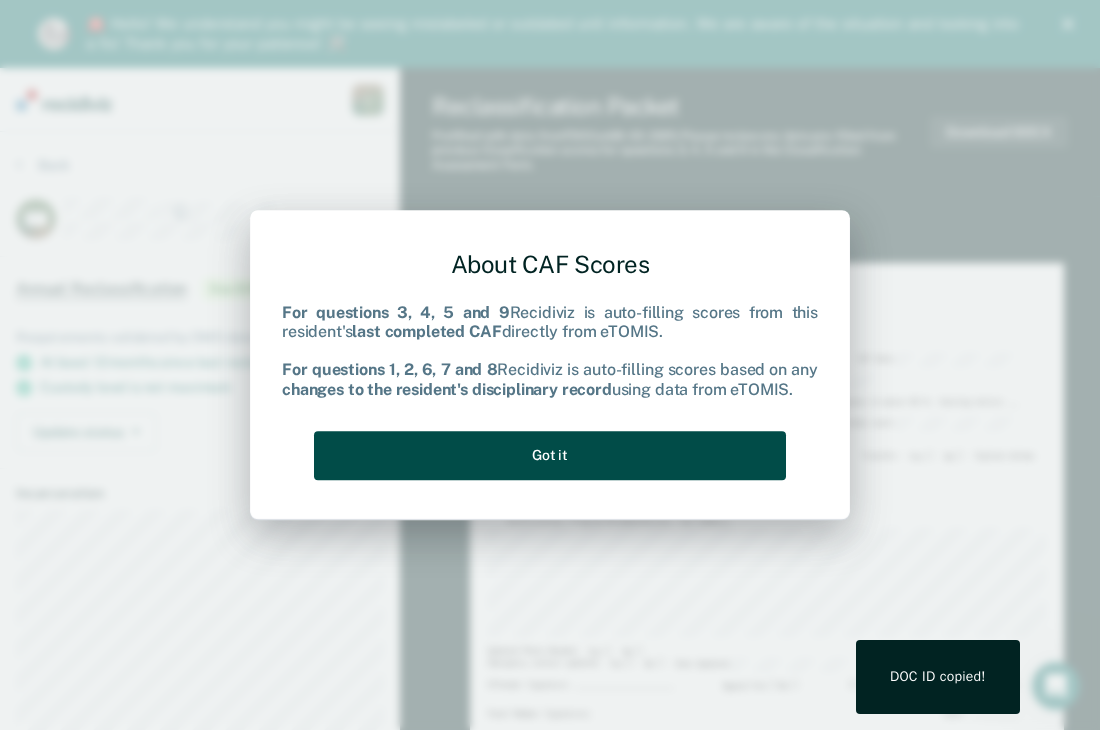 click on "Got it" at bounding box center [550, 455] 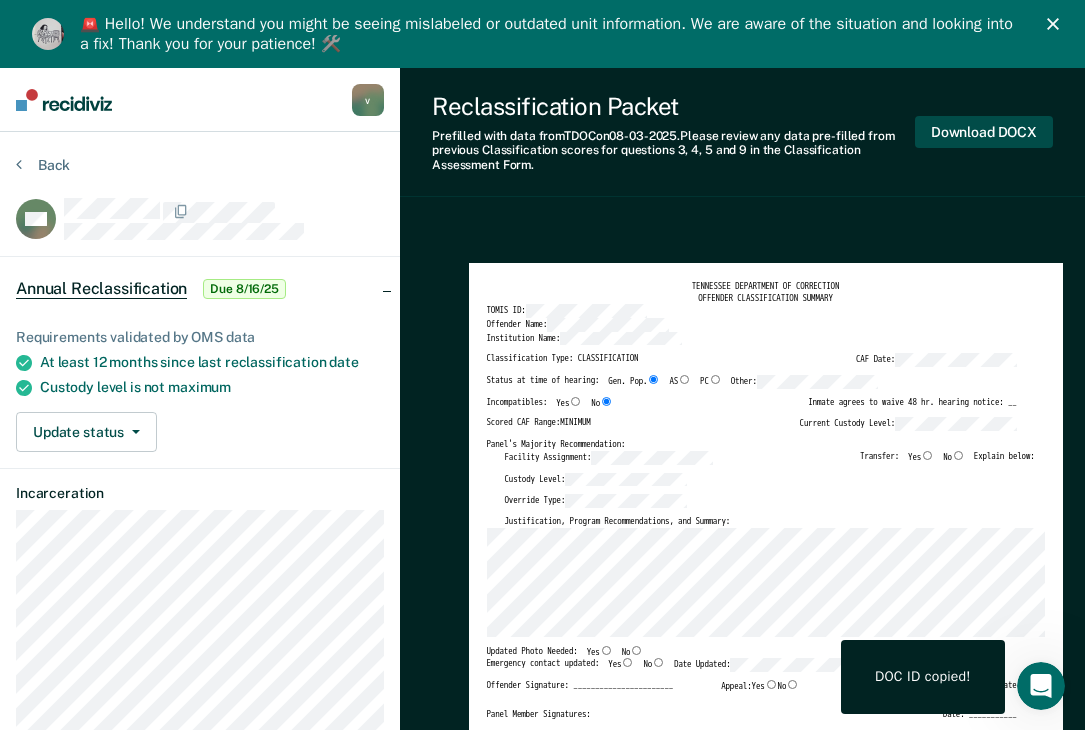 click on "Download DOCX" at bounding box center (984, 132) 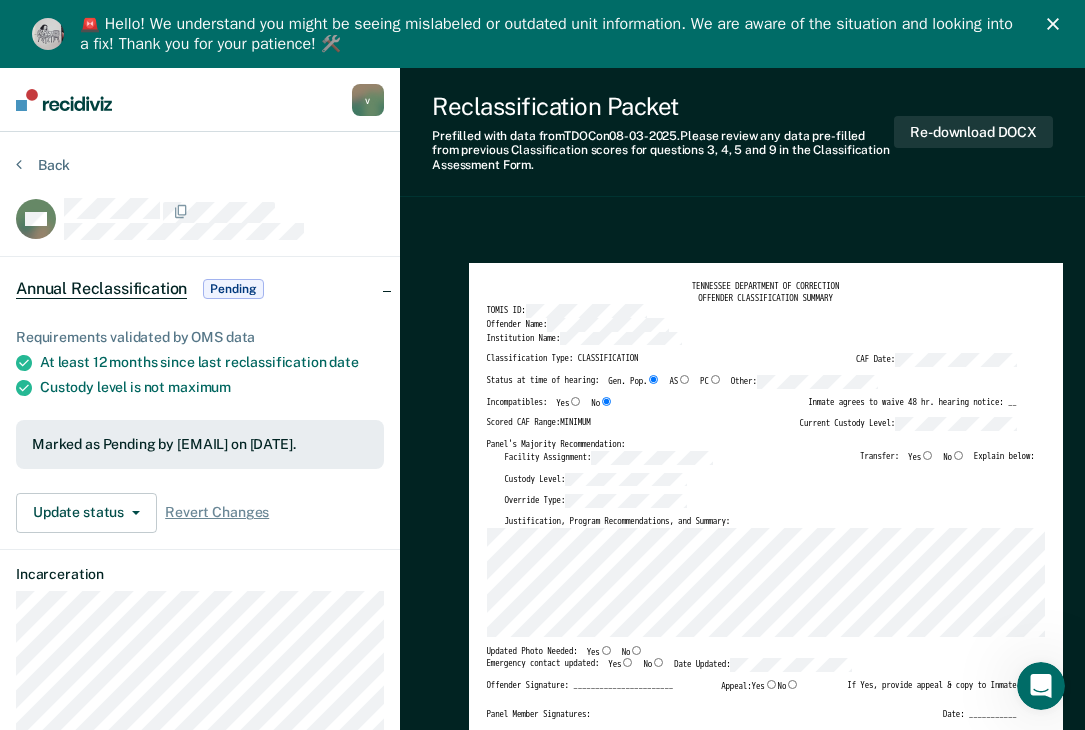 click on "TENNESSEE DEPARTMENT OF CORRECTION OFFENDER CLASSIFICATION SUMMARY TOMIS ID:  Offender Name:  Institution Name:  Classification Type: CLASSIFICATION CAF Date:  Status at time of hearing: Gen. Pop. AS PC Other:   Incompatibles: Yes No Inmate agrees to waive 48 hr. hearing notice: __ Scored CAF Range: MINIMUM Current Custody Level:  Panel's Majority Recommendation: Facility Assignment: Transfer: Yes No Explain below: Custody Level:  Override Type:  Justification, Program Recommendations, and Summary: Updated Photo Needed: Yes No Emergency contact updated: Yes No Date Updated:  Offender Signature: _______________________ Appeal: Yes No If Yes, provide appeal & copy to Inmate Panel Member Signatures: Date: ___________ Chairperson Treatment Member Security Member If panel member disagrees with majority recommend, state specific reasons: Approving Authority: Signature Date Approve ___ Deny ___ If denied, reasons include: TENNESSEE DEPARTMENT OF CORRECTION  CLASSIFICATION CUSTODY ASSESSMENT  INSTITUTION:   Name: [NUMBER]" at bounding box center [742, 1935] 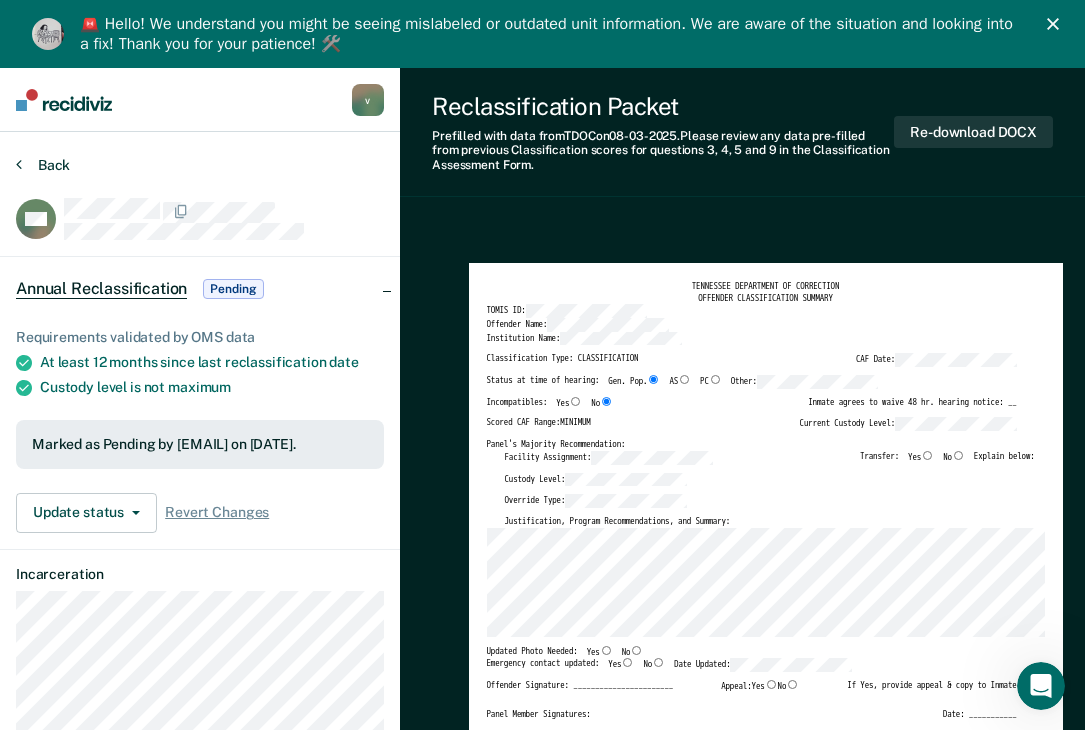 click on "Back" at bounding box center [43, 165] 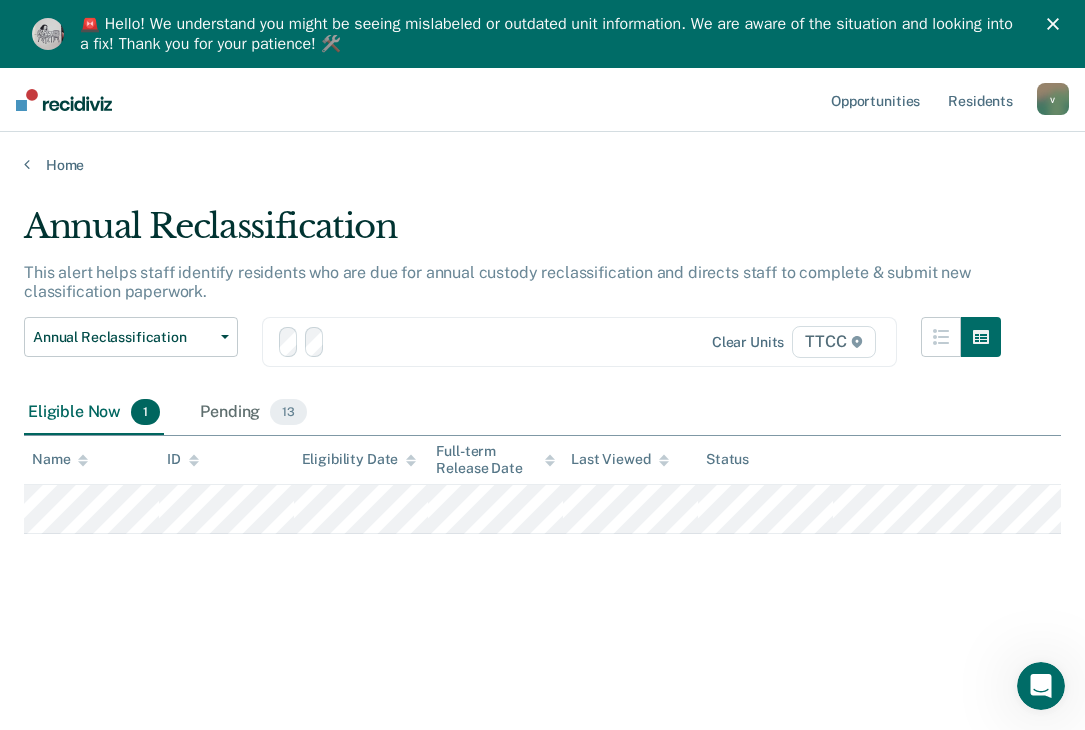 scroll, scrollTop: 48, scrollLeft: 0, axis: vertical 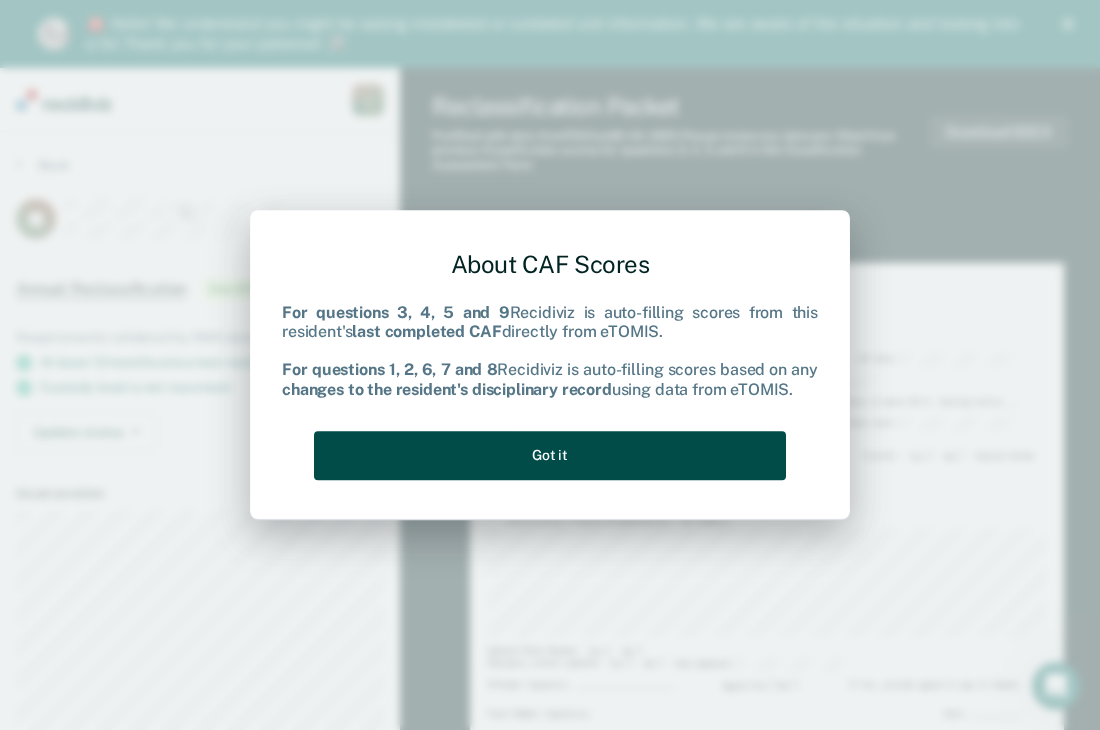 click on "Got it" at bounding box center (550, 455) 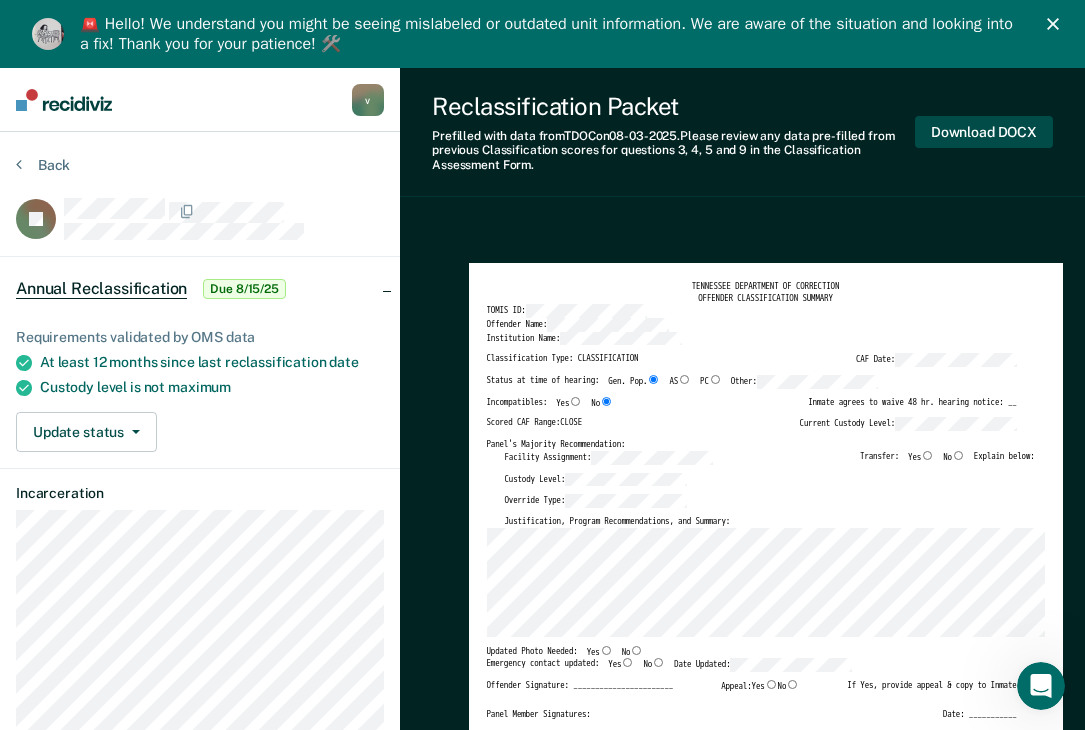 click on "Download DOCX" at bounding box center [984, 132] 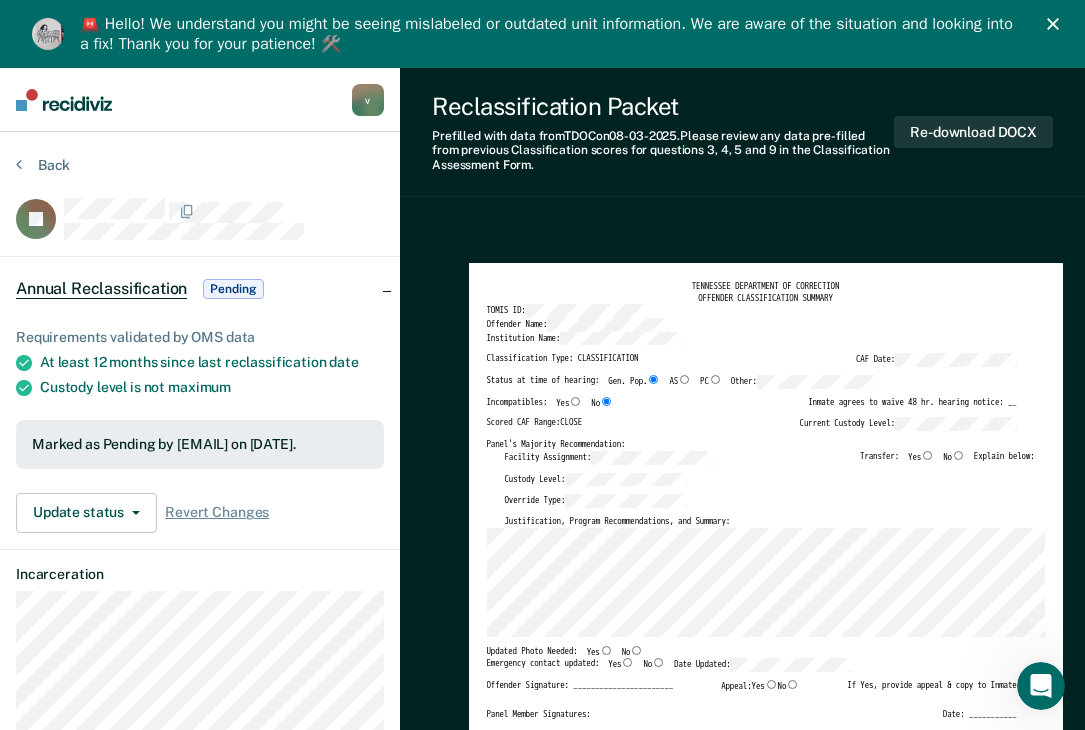 click on "TENNESSEE DEPARTMENT OF CORRECTION OFFENDER CLASSIFICATION SUMMARY TOMIS ID:  Offender Name:  Institution Name:  Classification Type: CLASSIFICATION CAF Date:  Status at time of hearing: Gen. Pop. AS PC Other:   Incompatibles: Yes No Inmate agrees to waive 48 hr. hearing notice: __ Scored CAF Range: CLOSE Current Custody Level:  Panel's Majority Recommendation: Facility Assignment: Transfer: Yes No Explain below: Custody Level:  Override Type:  Justification, Program Recommendations, and Summary: Updated Photo Needed: Yes No Emergency contact updated: Yes No Date Updated:  Offender Signature: _______________________ Appeal: Yes No If Yes, provide appeal & copy to Inmate Panel Member Signatures: Date: ___________ Chairperson Treatment Member Security Member If panel member disagrees with majority recommend, state specific reasons: Approving Authority: Signature Date Approve ___ Deny ___ If denied, reasons include: TENNESSEE DEPARTMENT OF CORRECTION  CLASSIFICATION CUSTODY ASSESSMENT  INSTITUTION:   Name: Date:" at bounding box center [742, 1905] 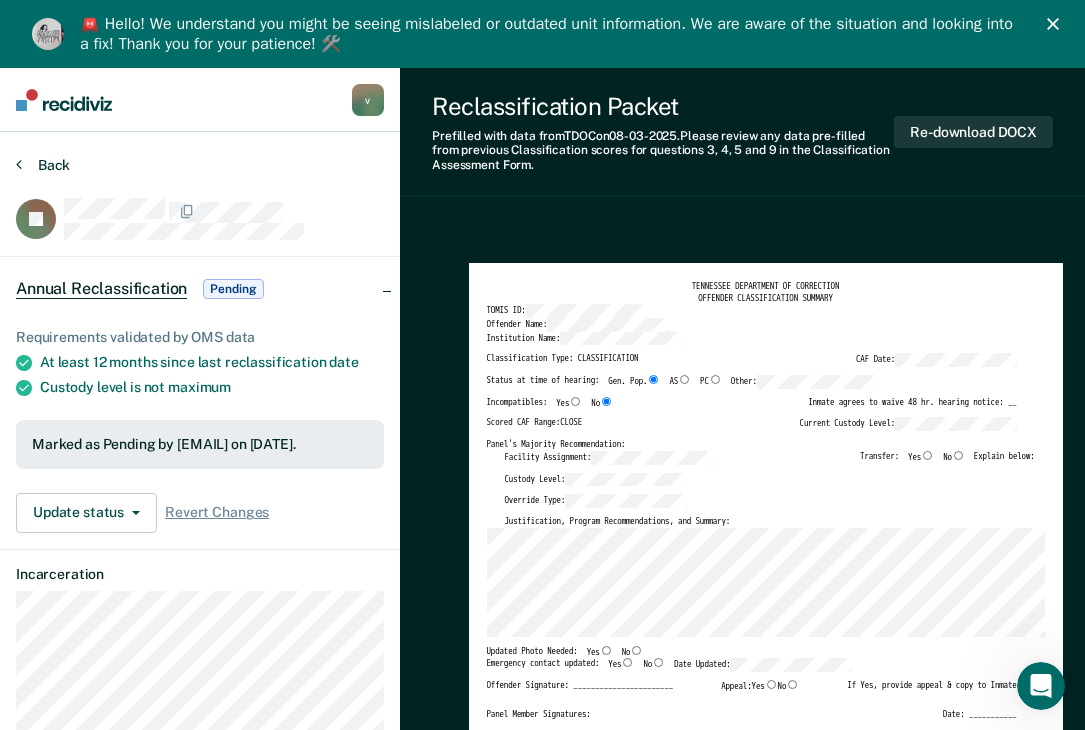 click on "Back" at bounding box center [43, 165] 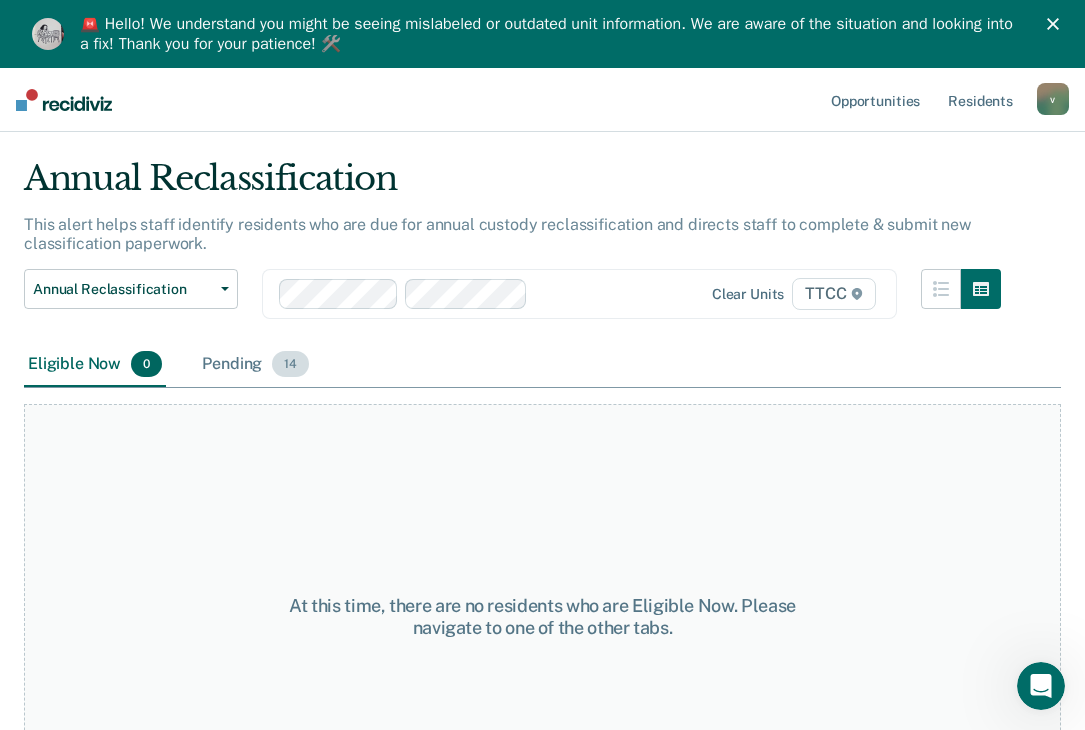 click on "Pending [NUMBER]" at bounding box center (255, 365) 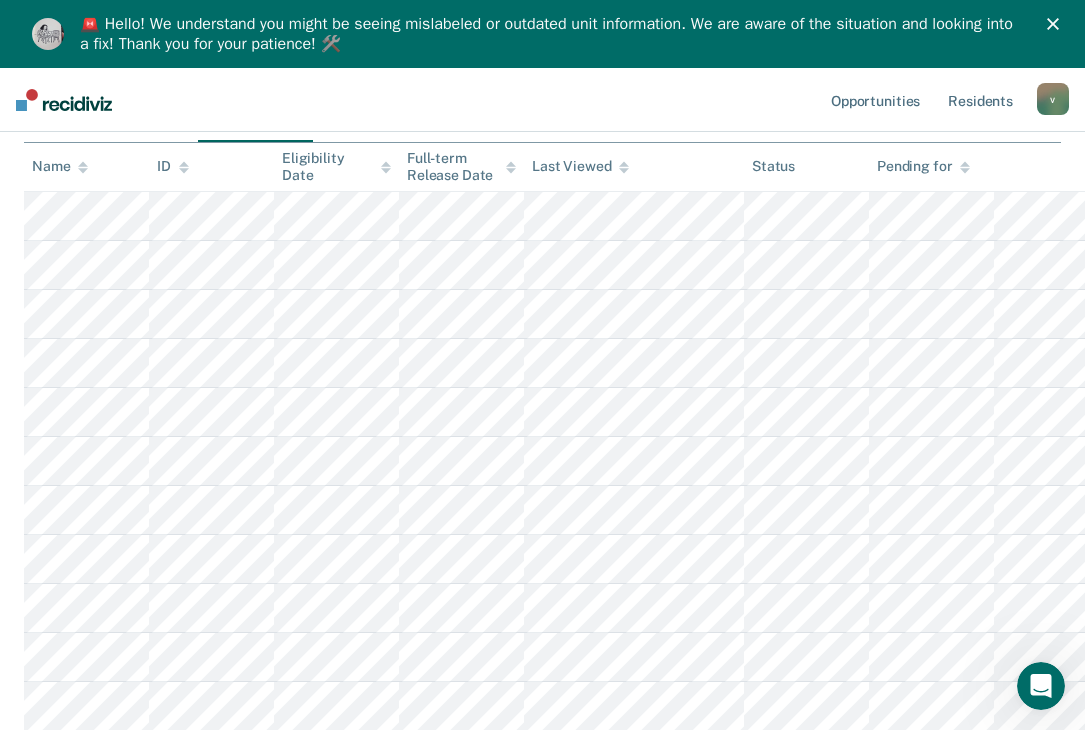 scroll, scrollTop: 0, scrollLeft: 0, axis: both 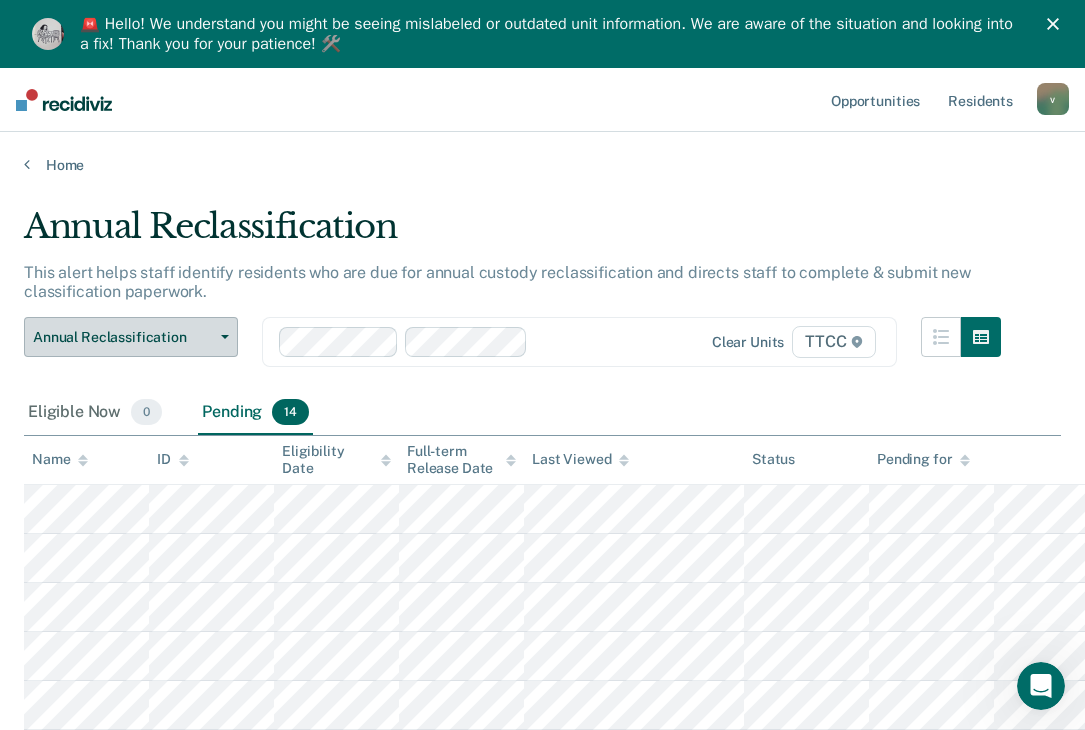 click on "Annual Reclassification" at bounding box center [131, 337] 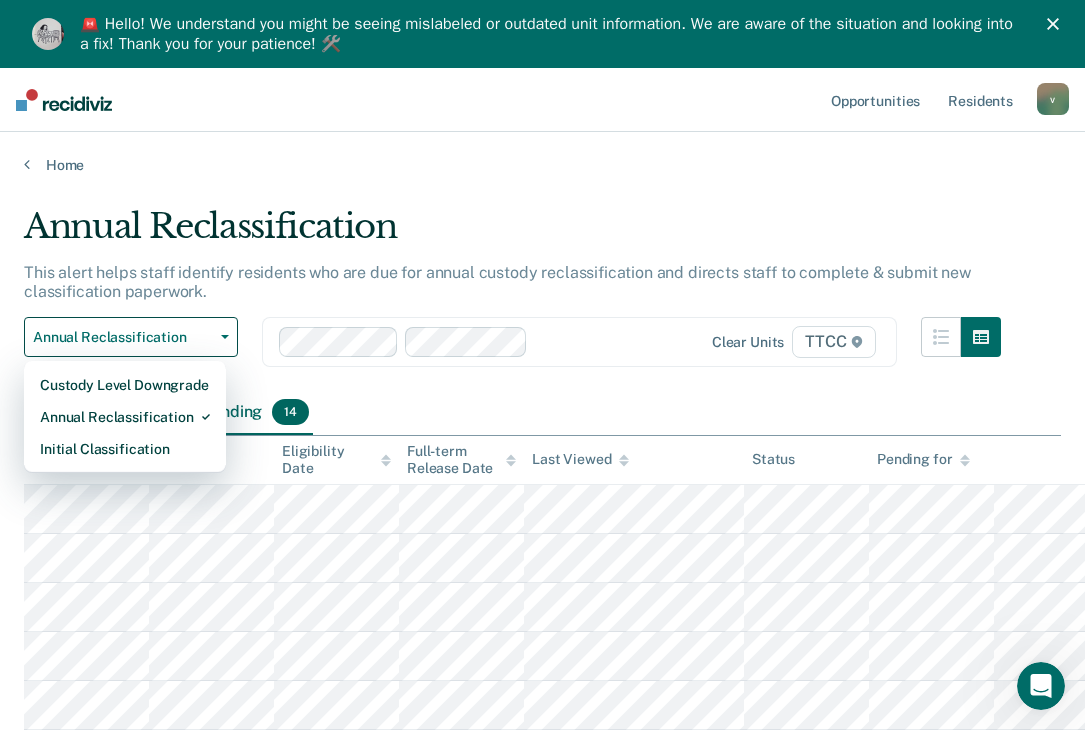 click on "This alert helps staff identify residents who are due for annual custody reclassification and directs staff to complete & submit new classification paperwork." at bounding box center [512, 290] 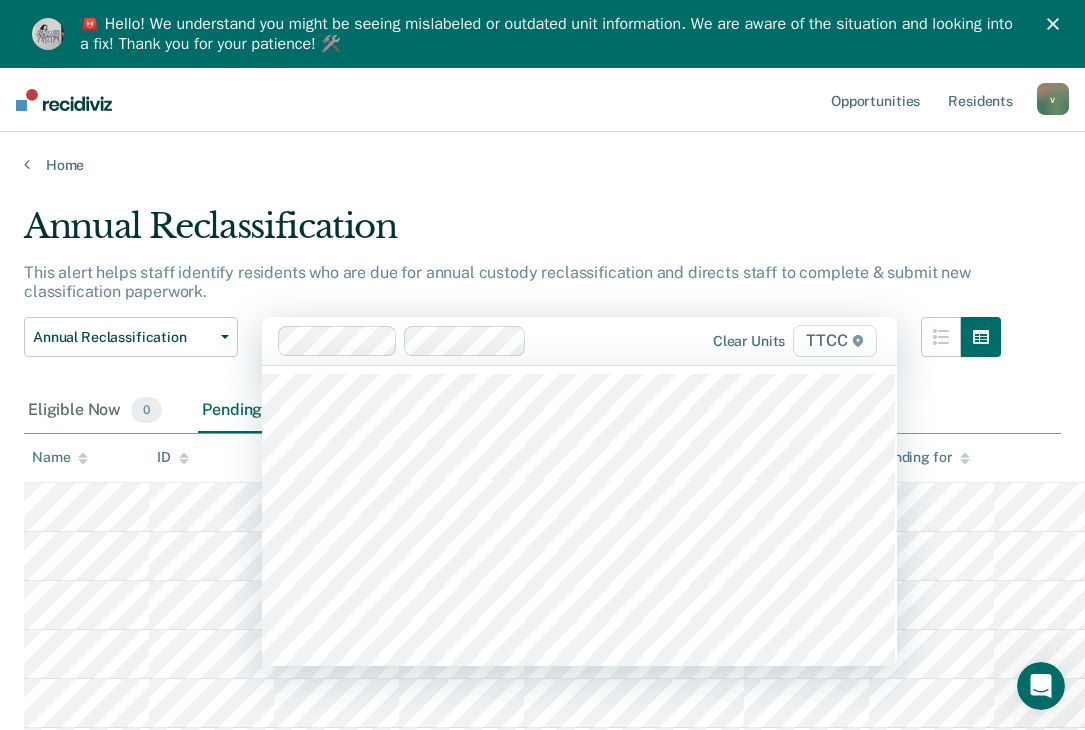click at bounding box center [616, 340] 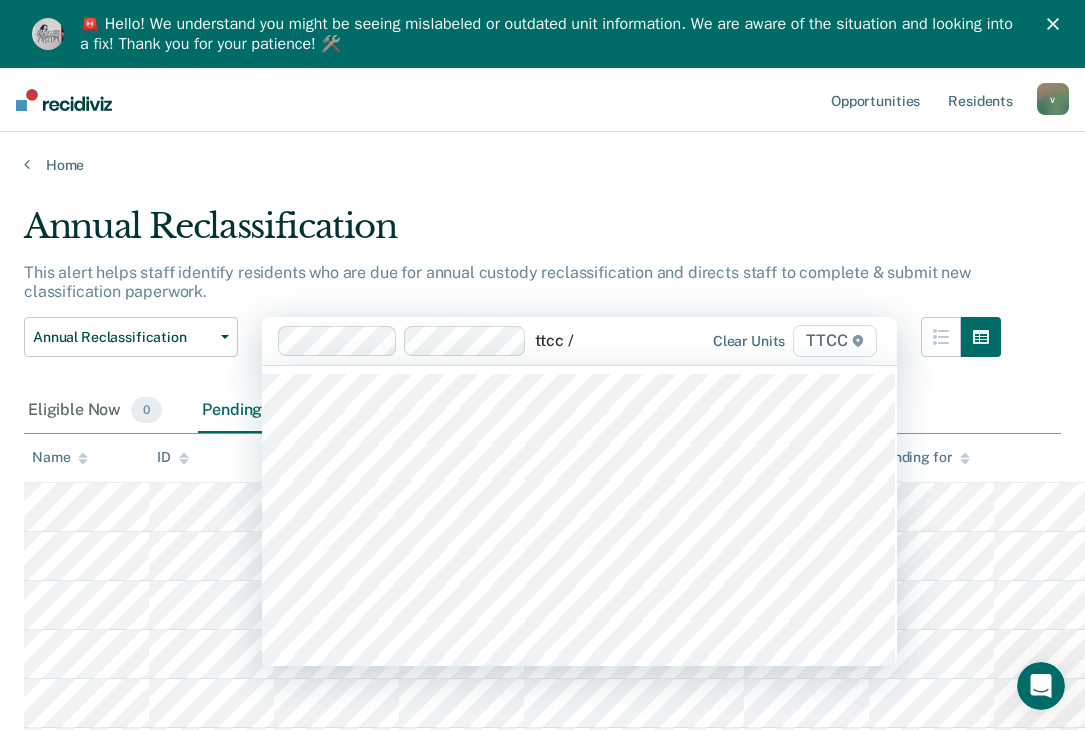 type on "ttcc / a" 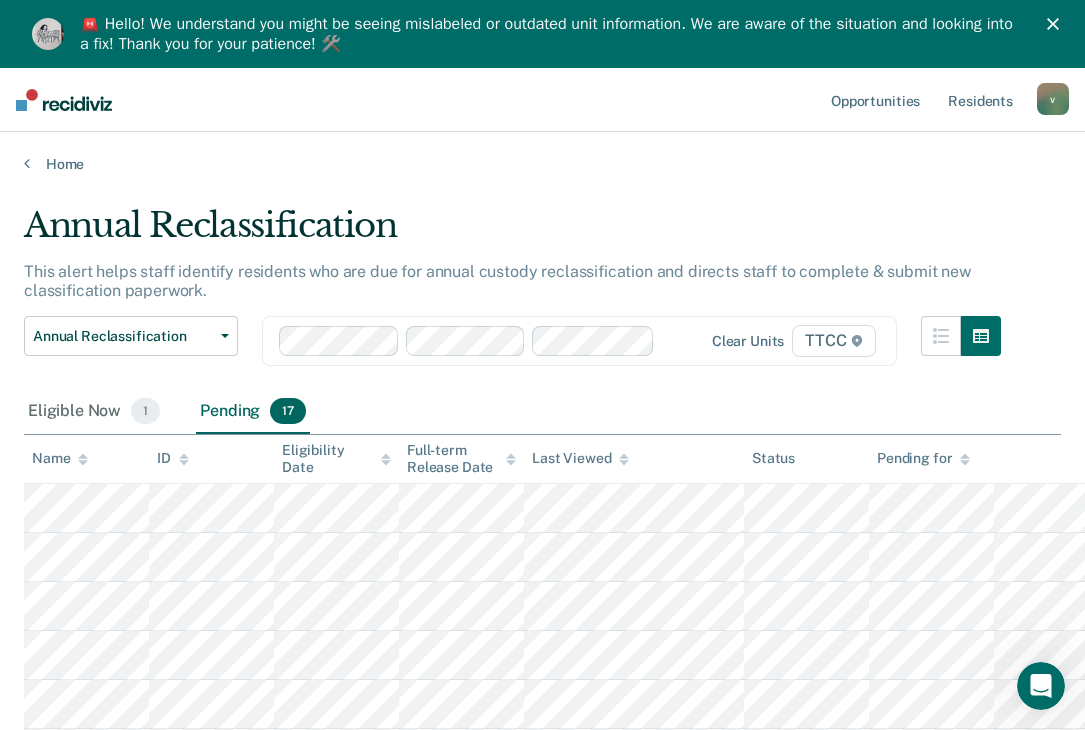 scroll, scrollTop: 0, scrollLeft: 0, axis: both 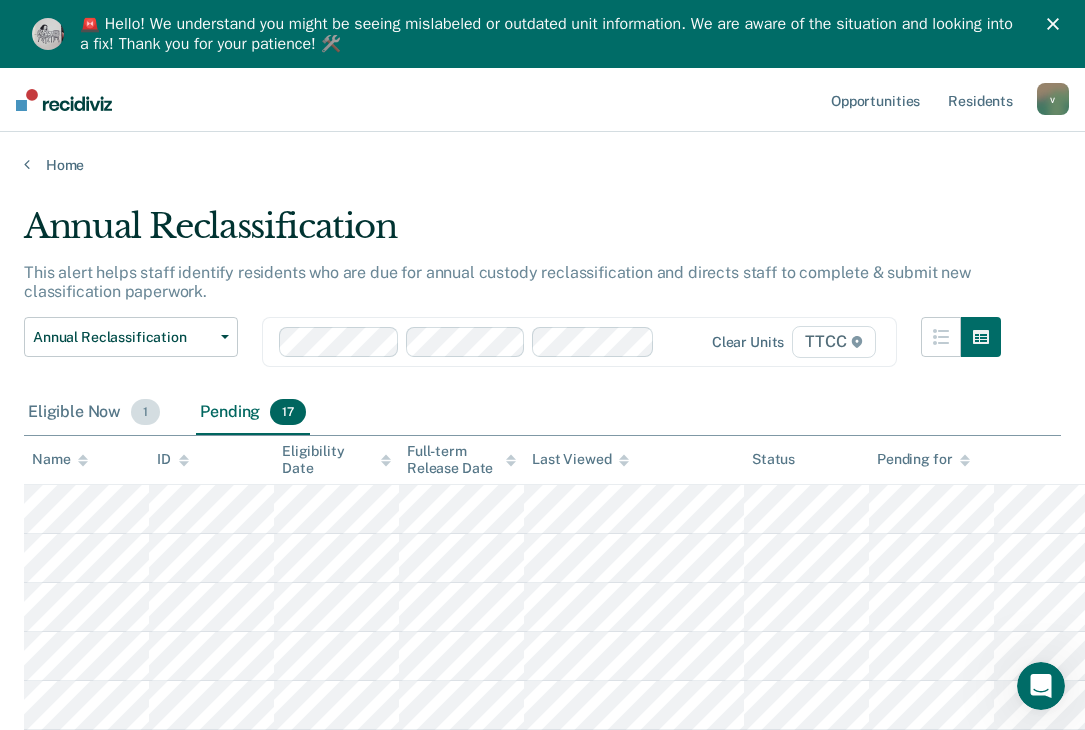 click on "Eligible Now [NUMBER]" at bounding box center [94, 413] 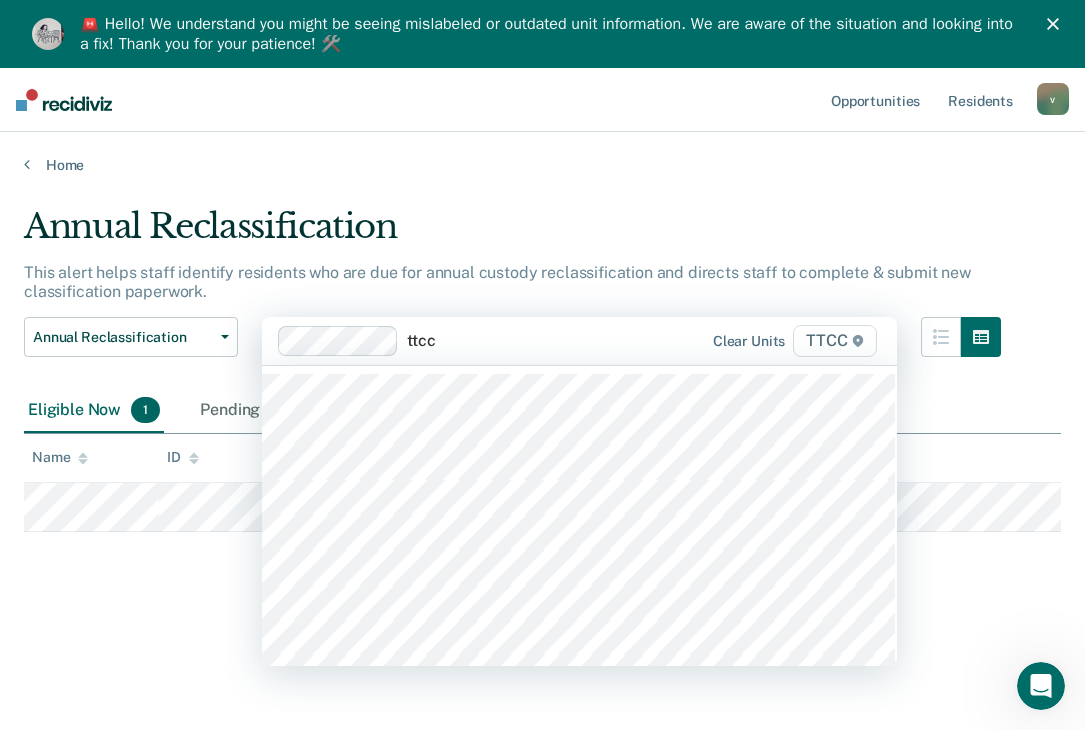 type on "ttcc" 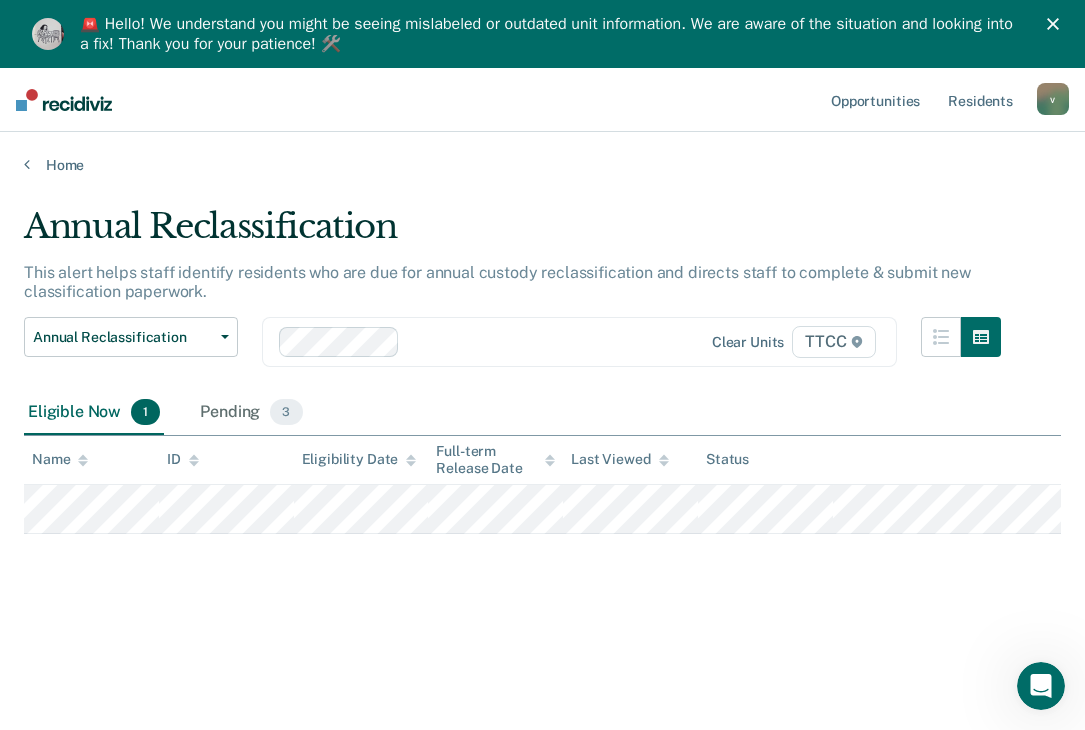 click on "Home" at bounding box center (542, 153) 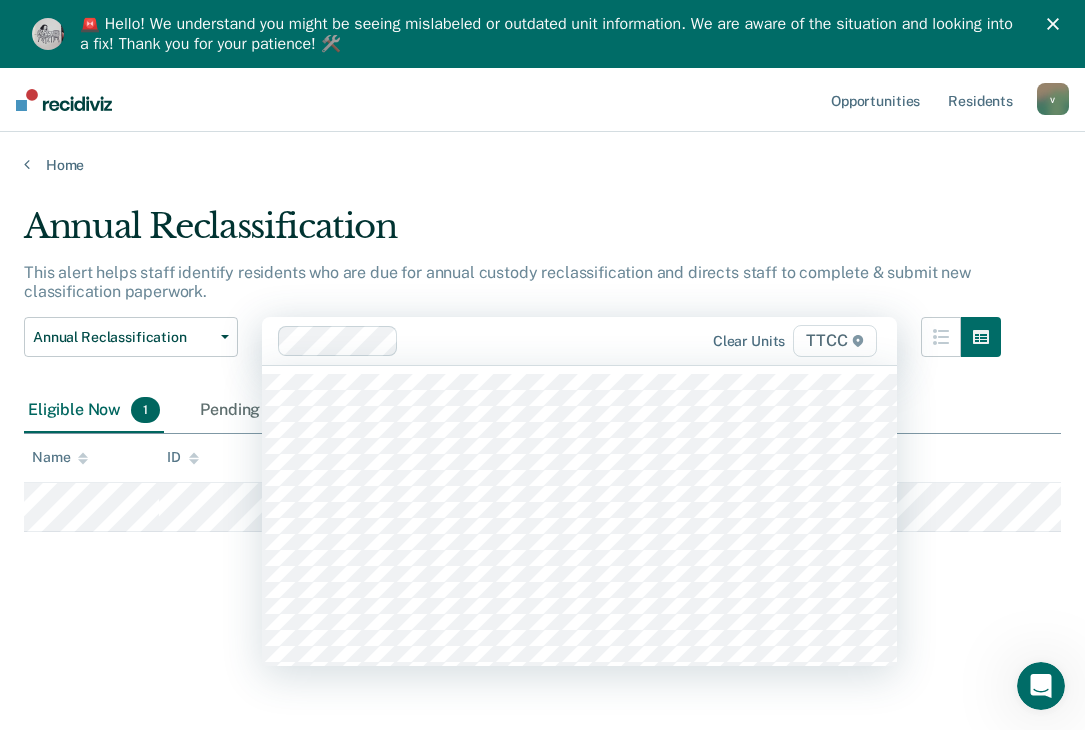 click at bounding box center [552, 340] 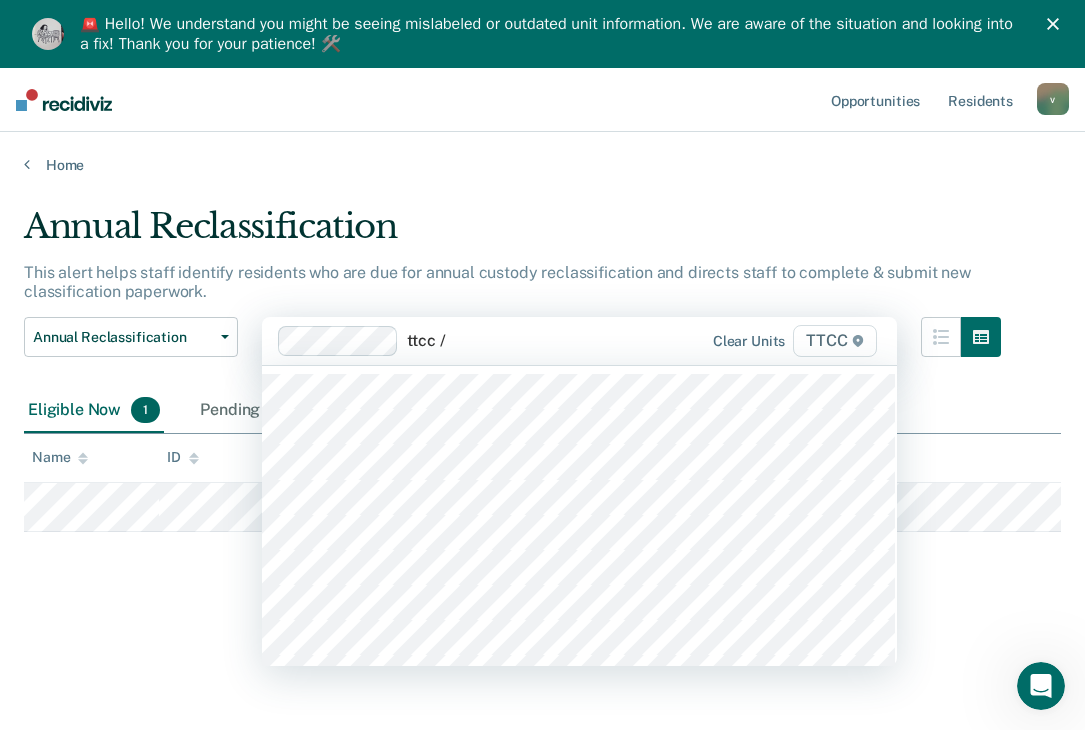 type on "ttcc / a" 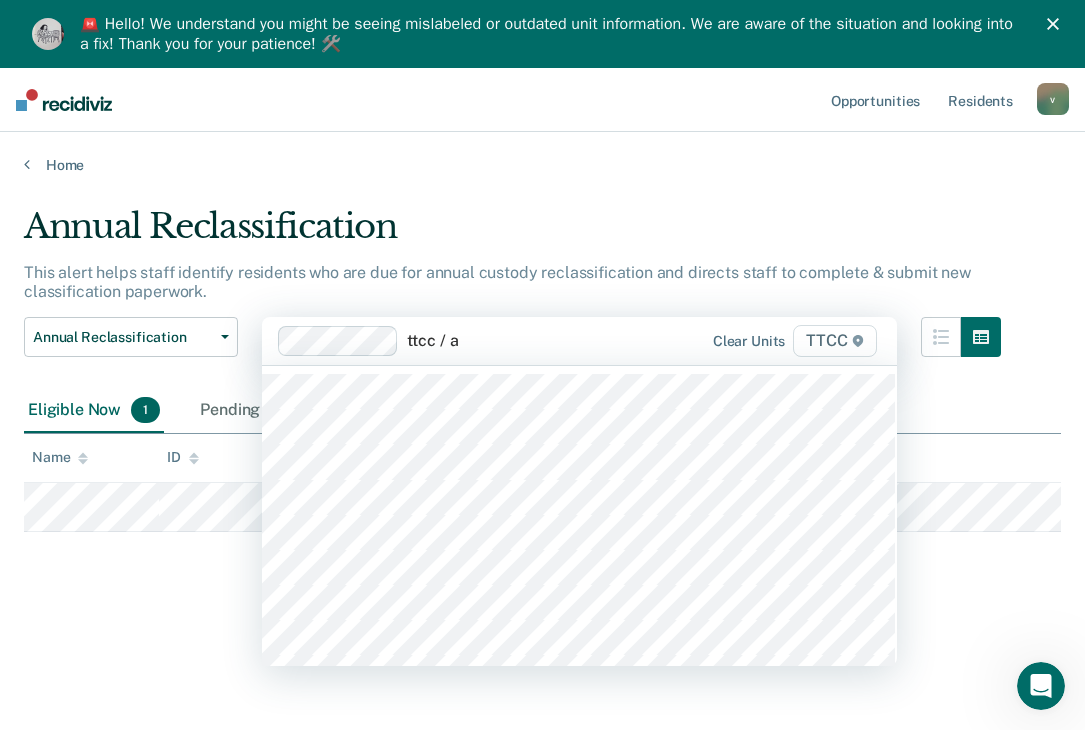 scroll, scrollTop: 33, scrollLeft: 0, axis: vertical 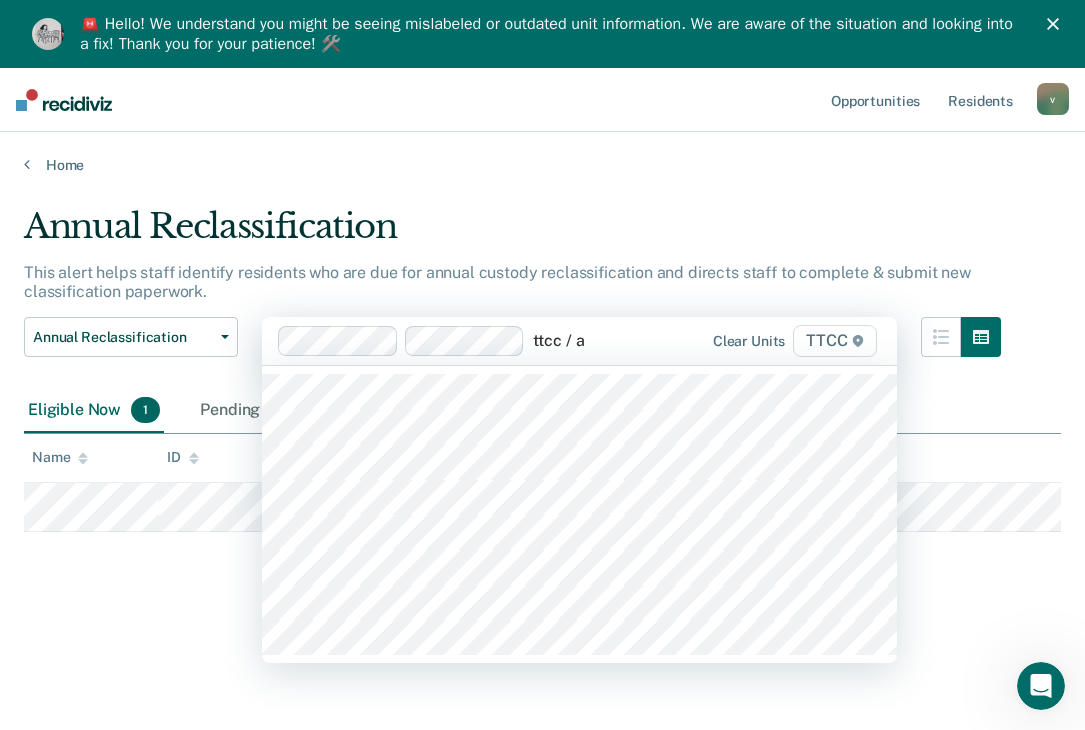 type on "ttcc / ad" 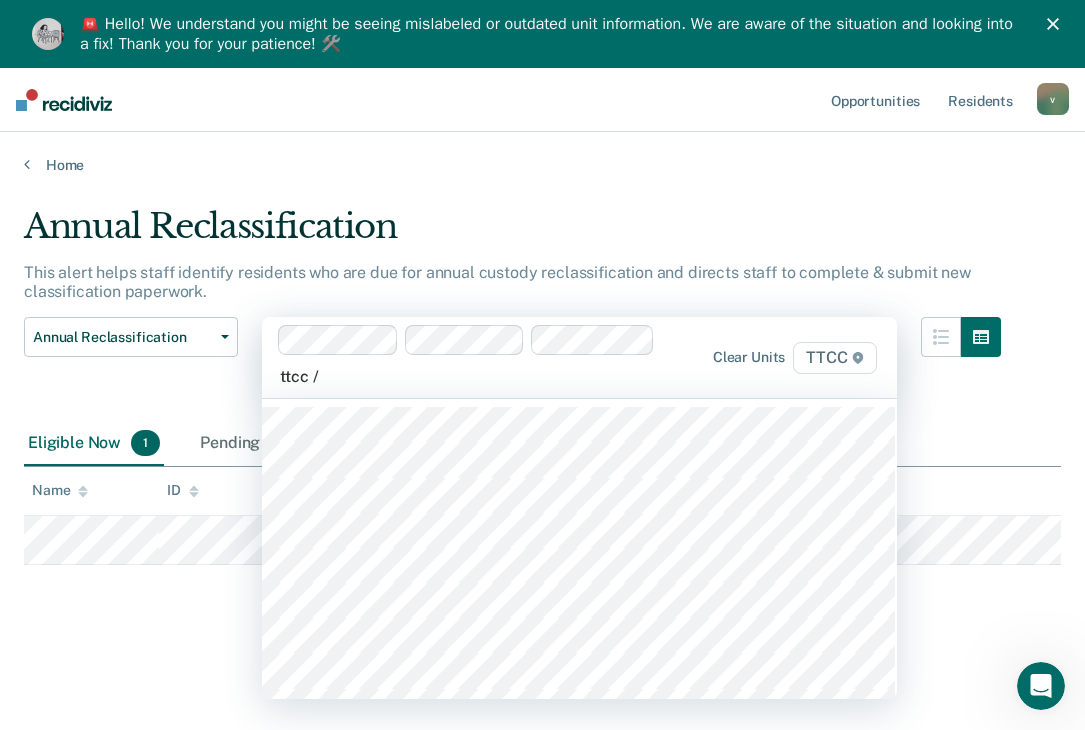 type on "ttcc / a" 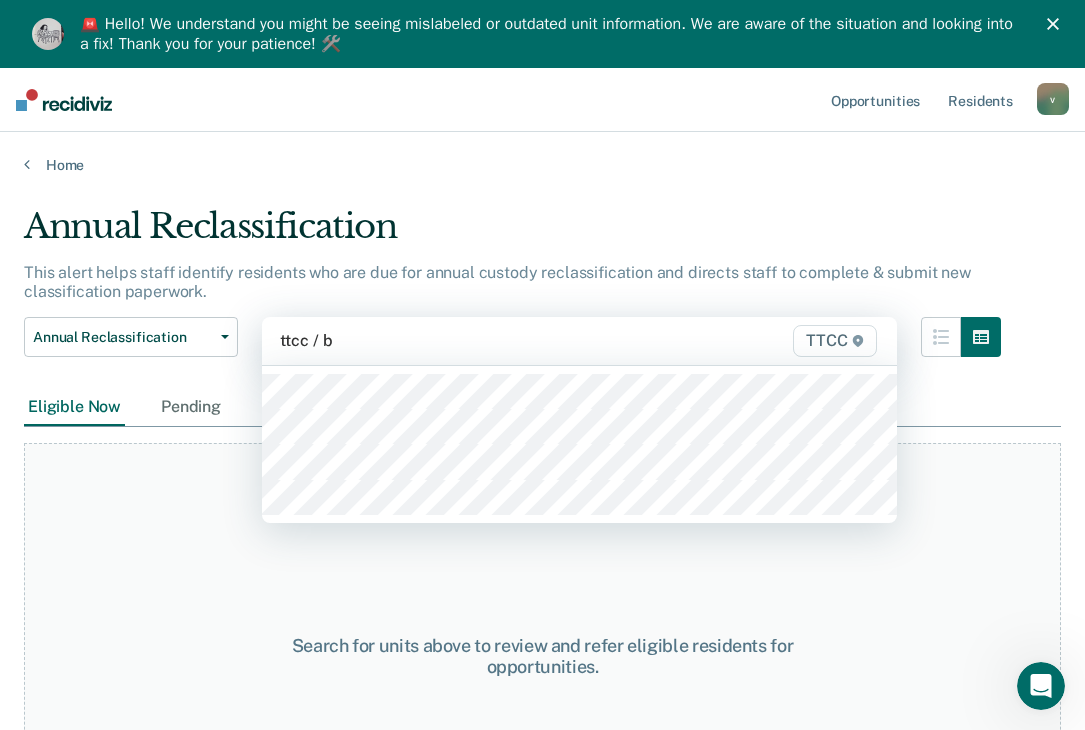 type on "ttcc / b" 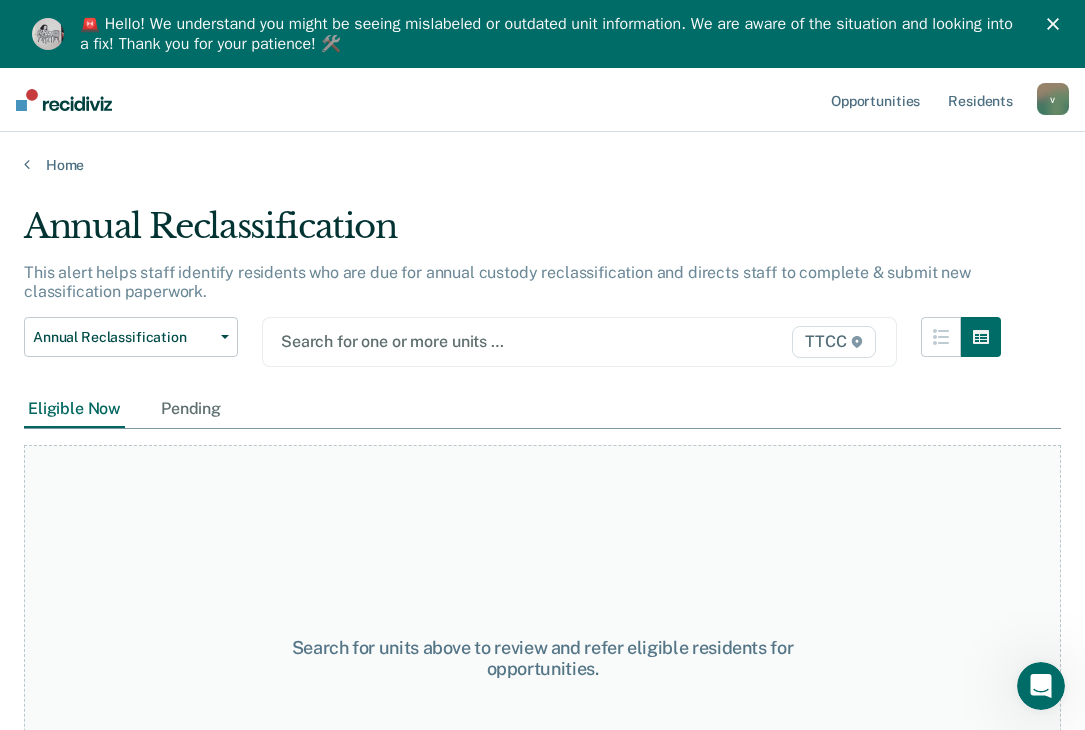 click on "Annual Reclassification   This alert helps staff identify residents who are due for annual custody reclassification and directs staff to complete & submit new classification paperwork. Annual Reclassification Custody Level Downgrade Annual Reclassification Initial Classification Search for one or more units … TTCC   Eligible Now Pending
To pick up a draggable item, press the space bar.
While dragging, use the arrow keys to move the item.
Press space again to drop the item in its new position, or press escape to cancel.
Search for units above to review and refer eligible residents for opportunities." at bounding box center (542, 483) 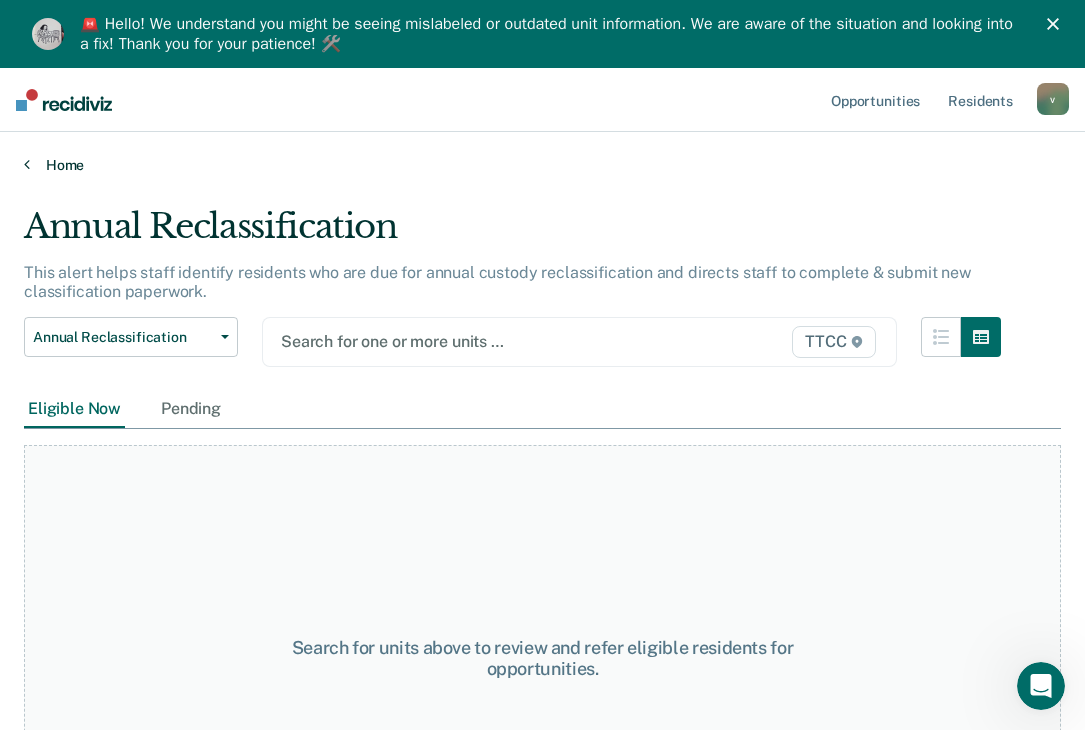click on "Home" at bounding box center (542, 165) 